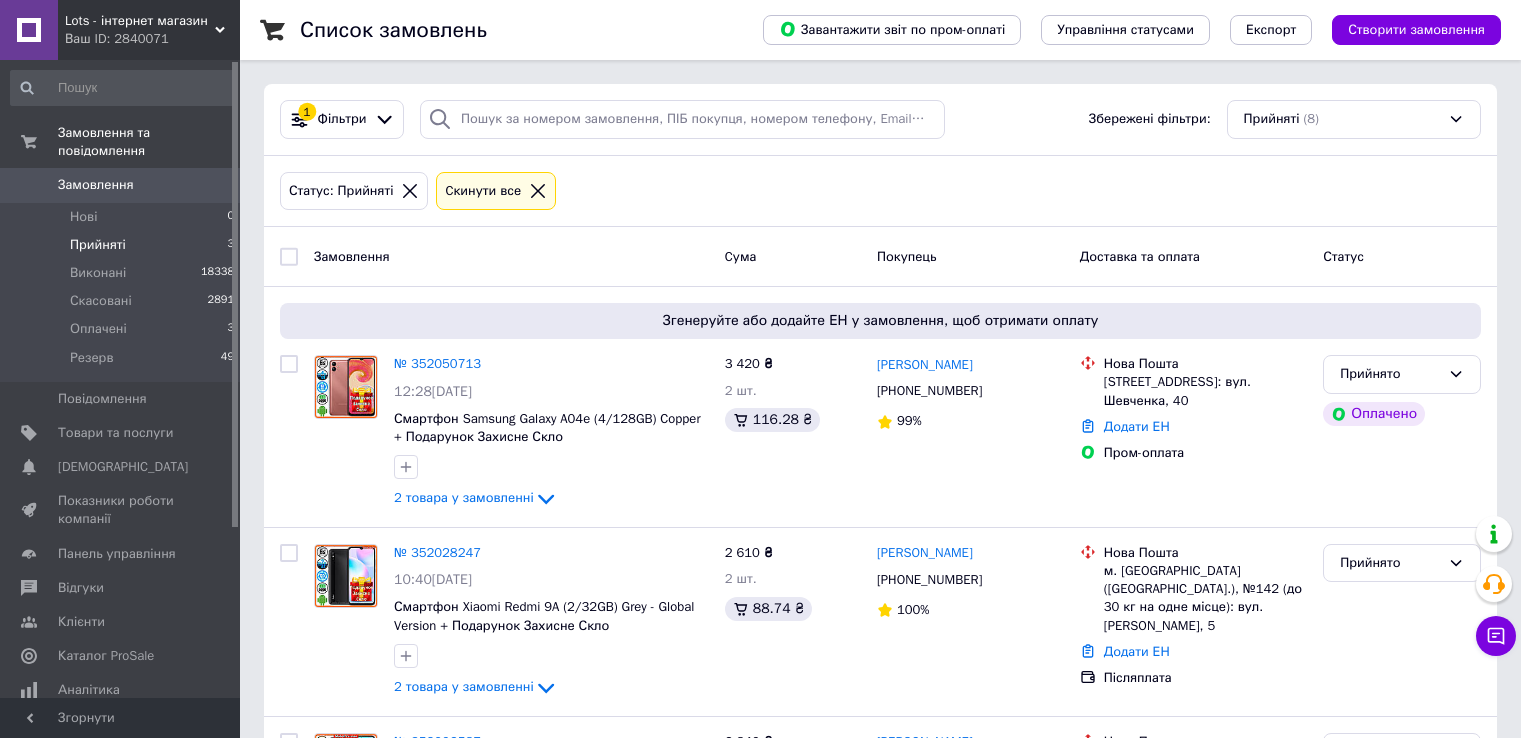 scroll, scrollTop: 0, scrollLeft: 0, axis: both 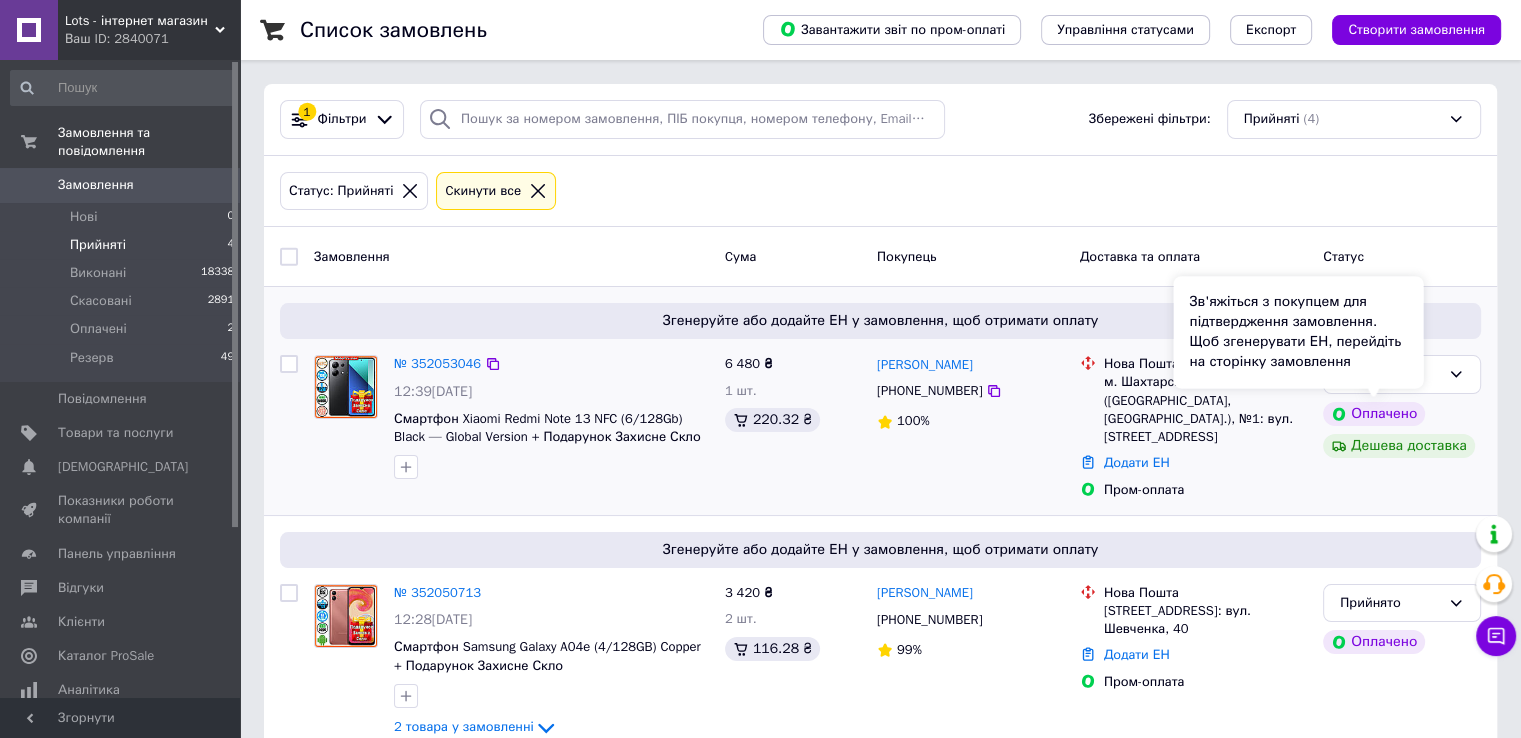 click on "Оплачено" at bounding box center (1374, 414) 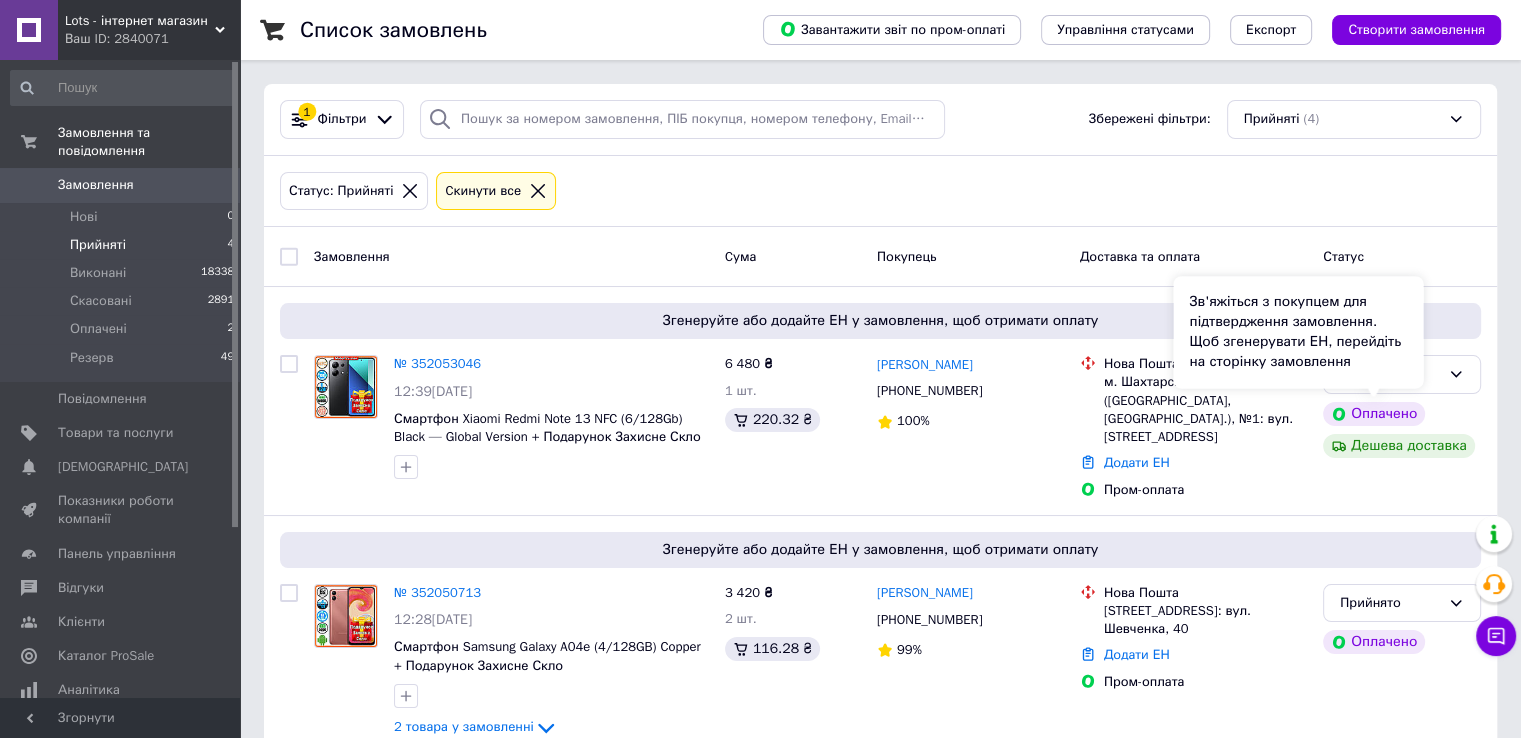 click on "Зв'яжіться з покупцем для підтвердження замовлення.
Щоб згенерувати ЕН, перейдіть на сторінку замовлення" at bounding box center [1298, 332] 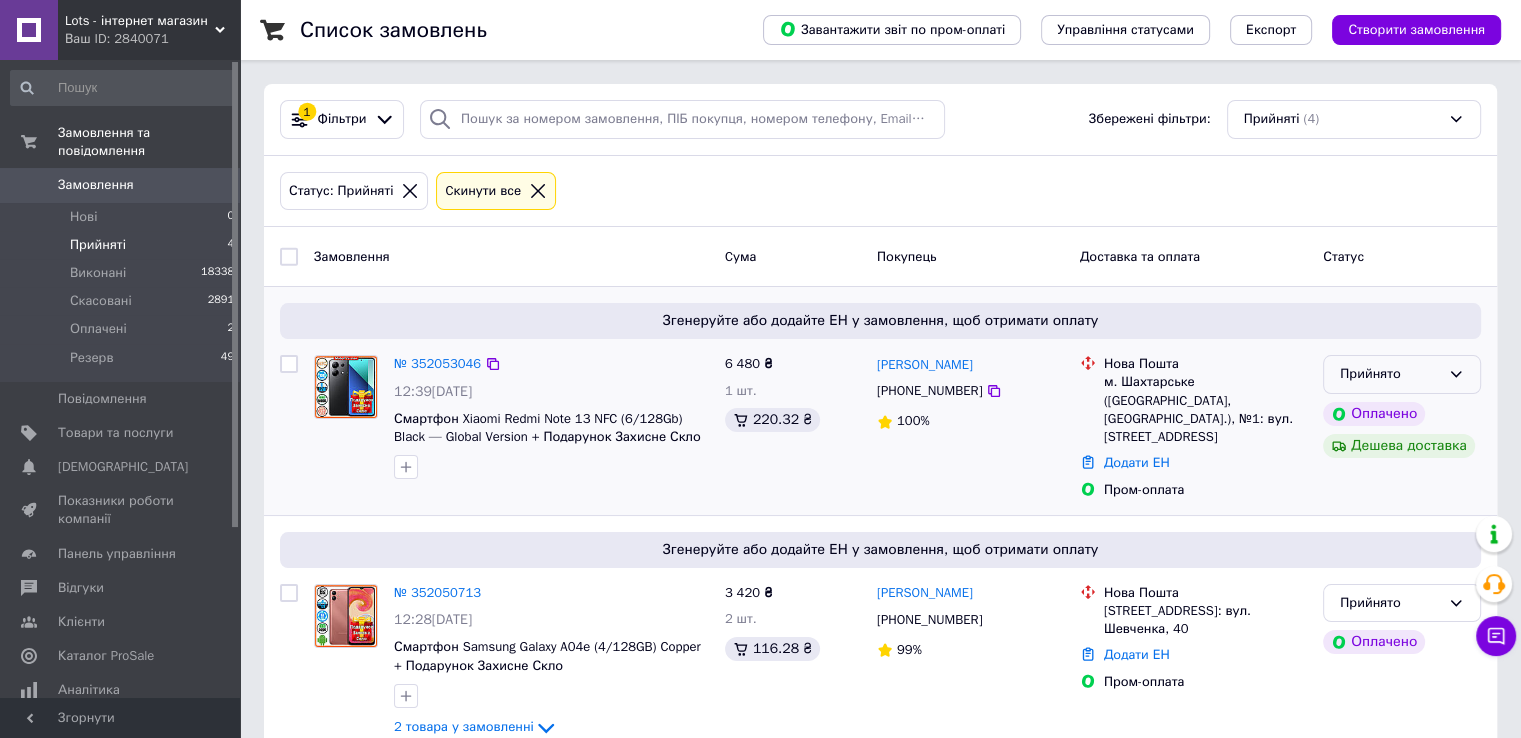 click on "Прийнято" at bounding box center [1402, 374] 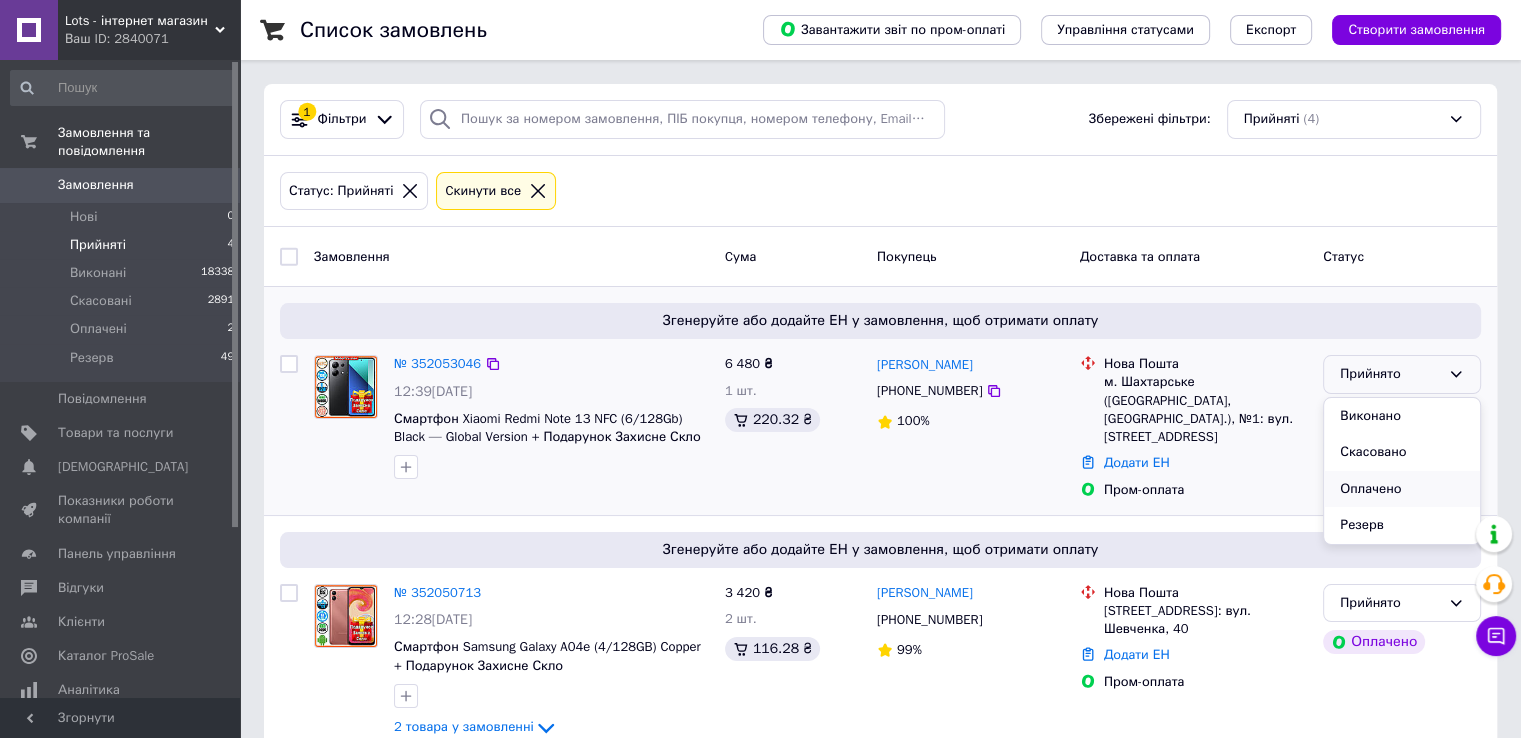 click on "Оплачено" at bounding box center [1402, 489] 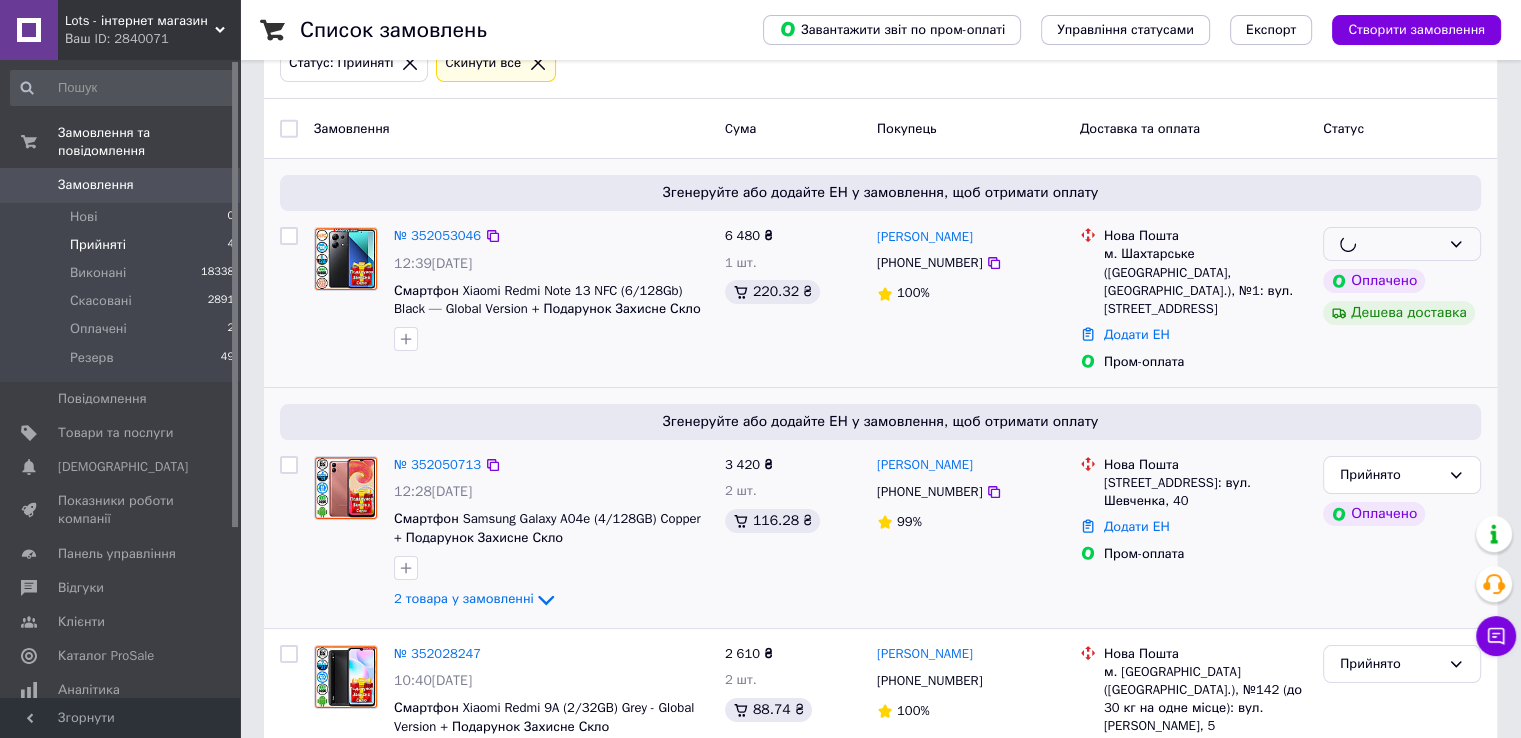 scroll, scrollTop: 200, scrollLeft: 0, axis: vertical 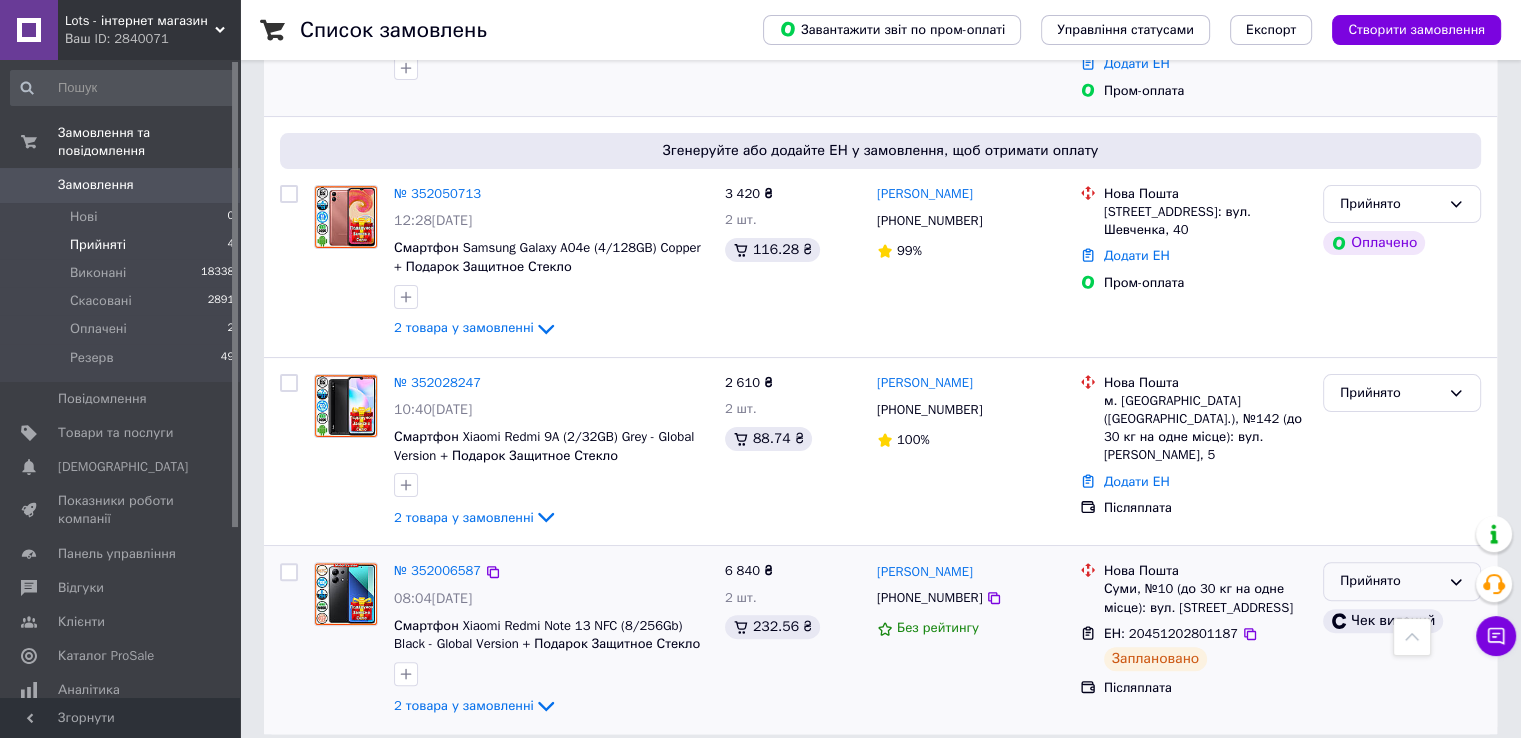 click on "Прийнято" at bounding box center [1402, 581] 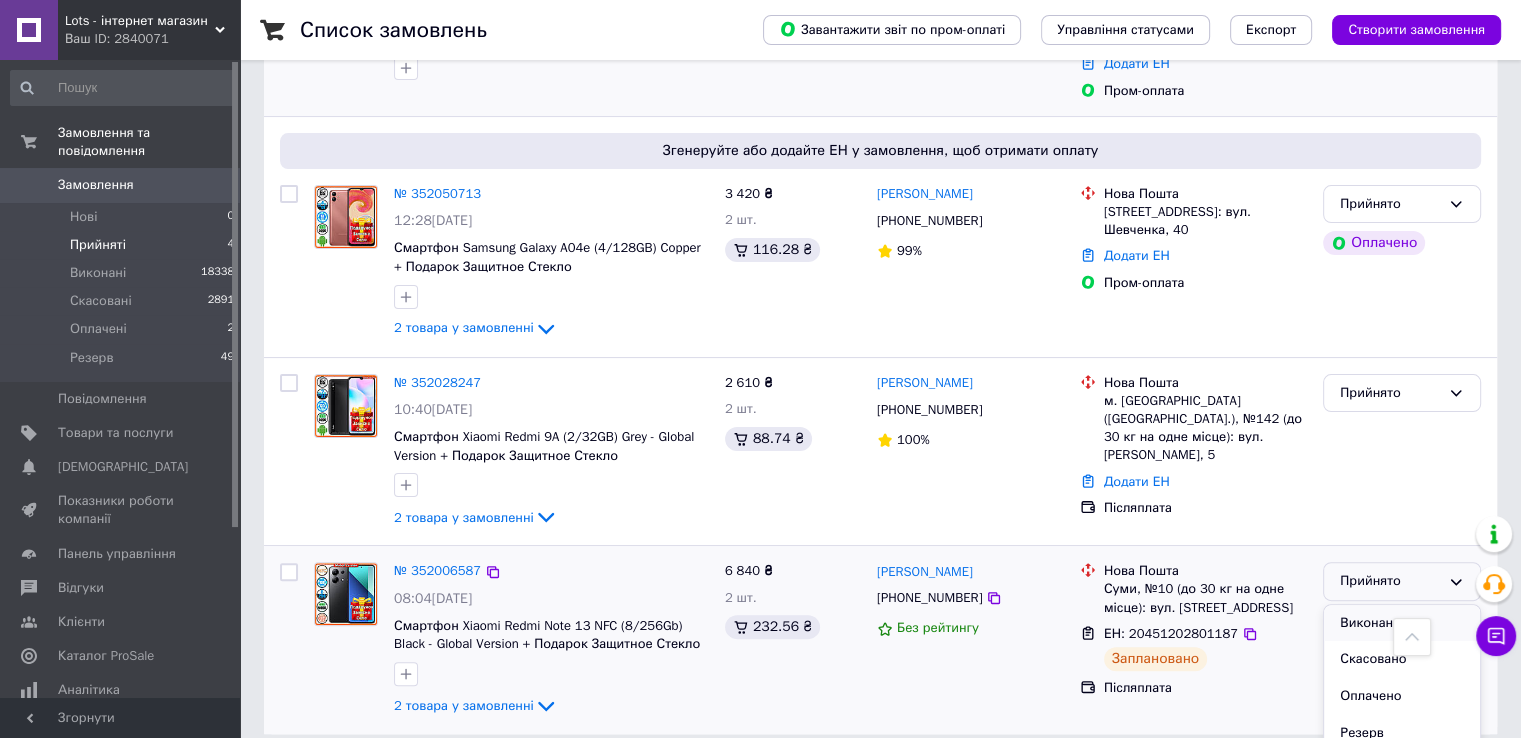 click on "Виконано" at bounding box center (1402, 623) 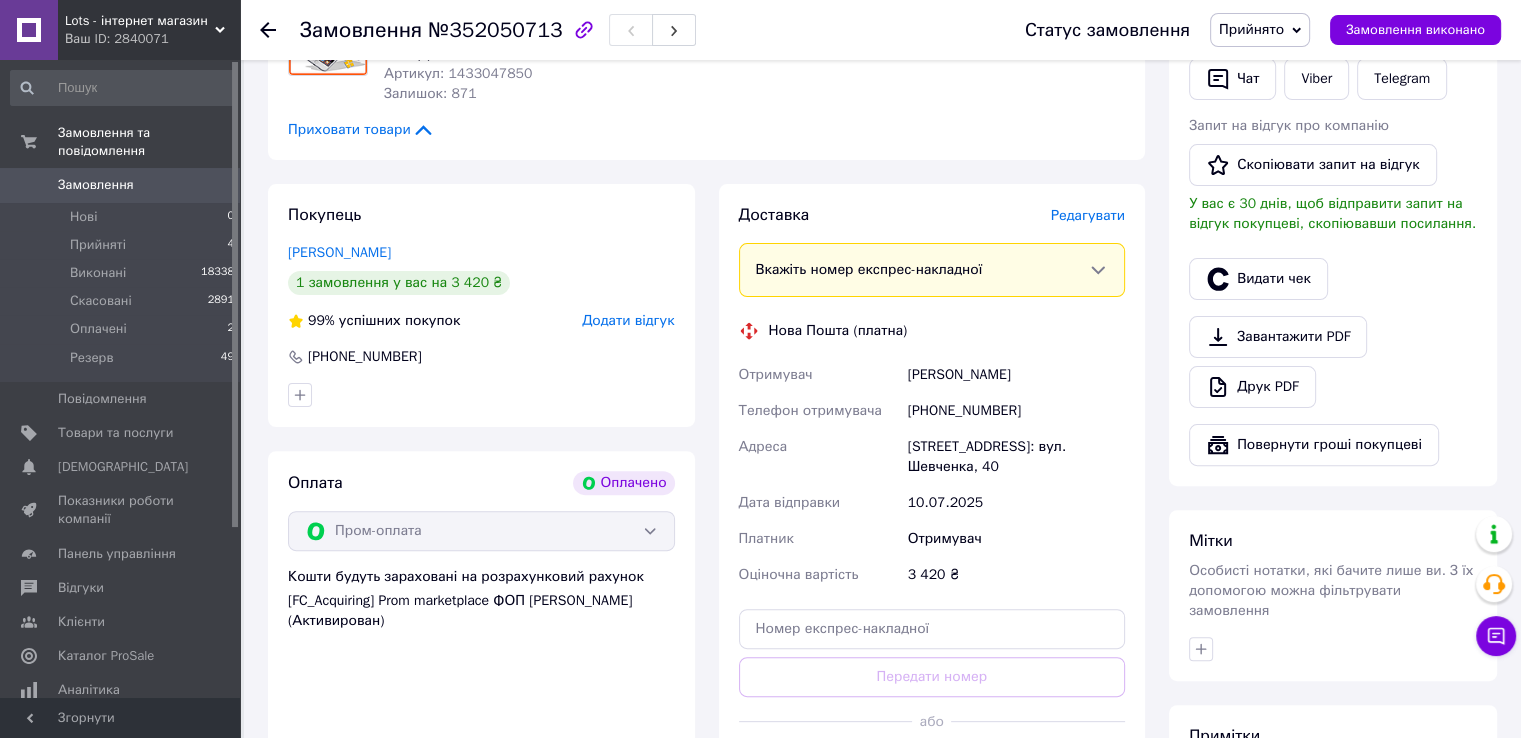 scroll, scrollTop: 700, scrollLeft: 0, axis: vertical 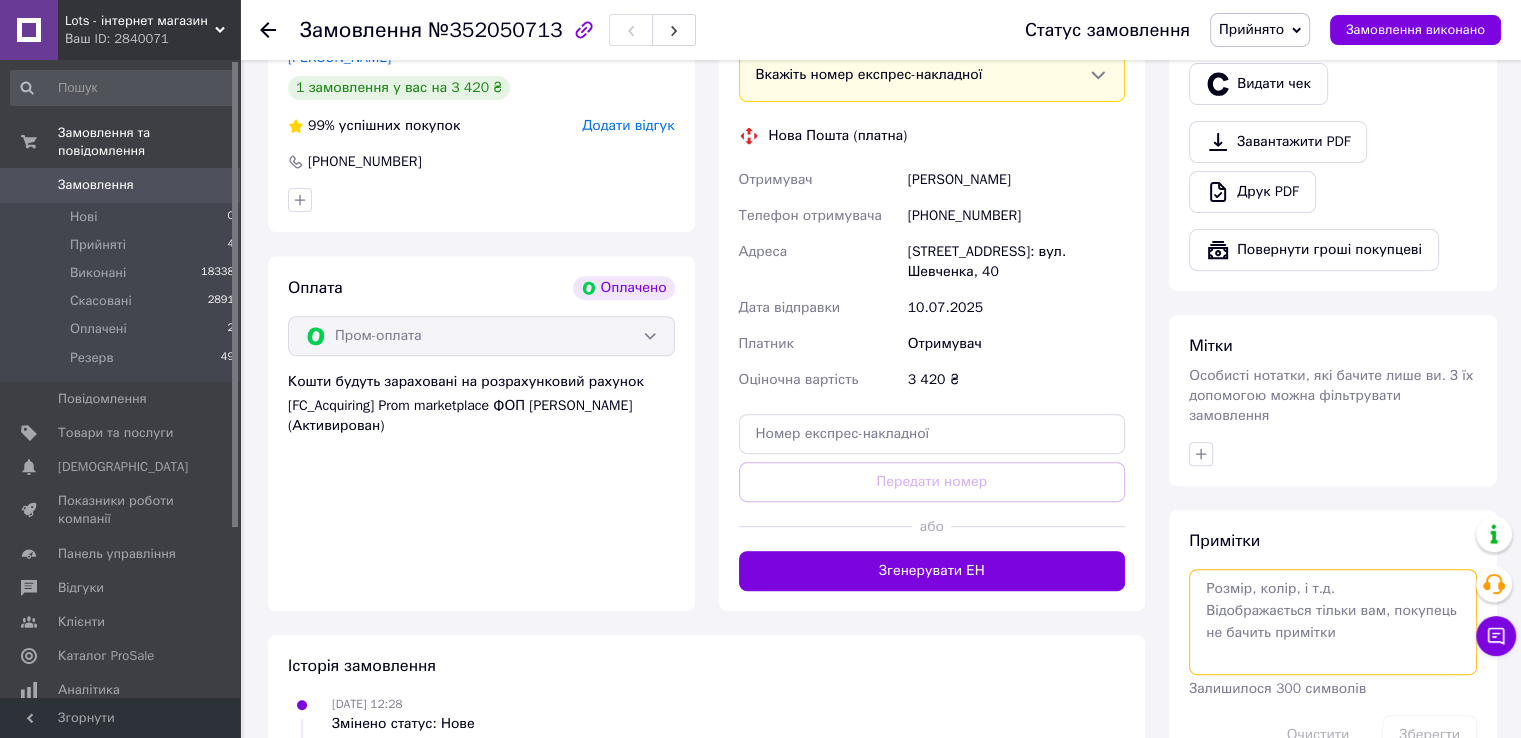 click at bounding box center [1333, 622] 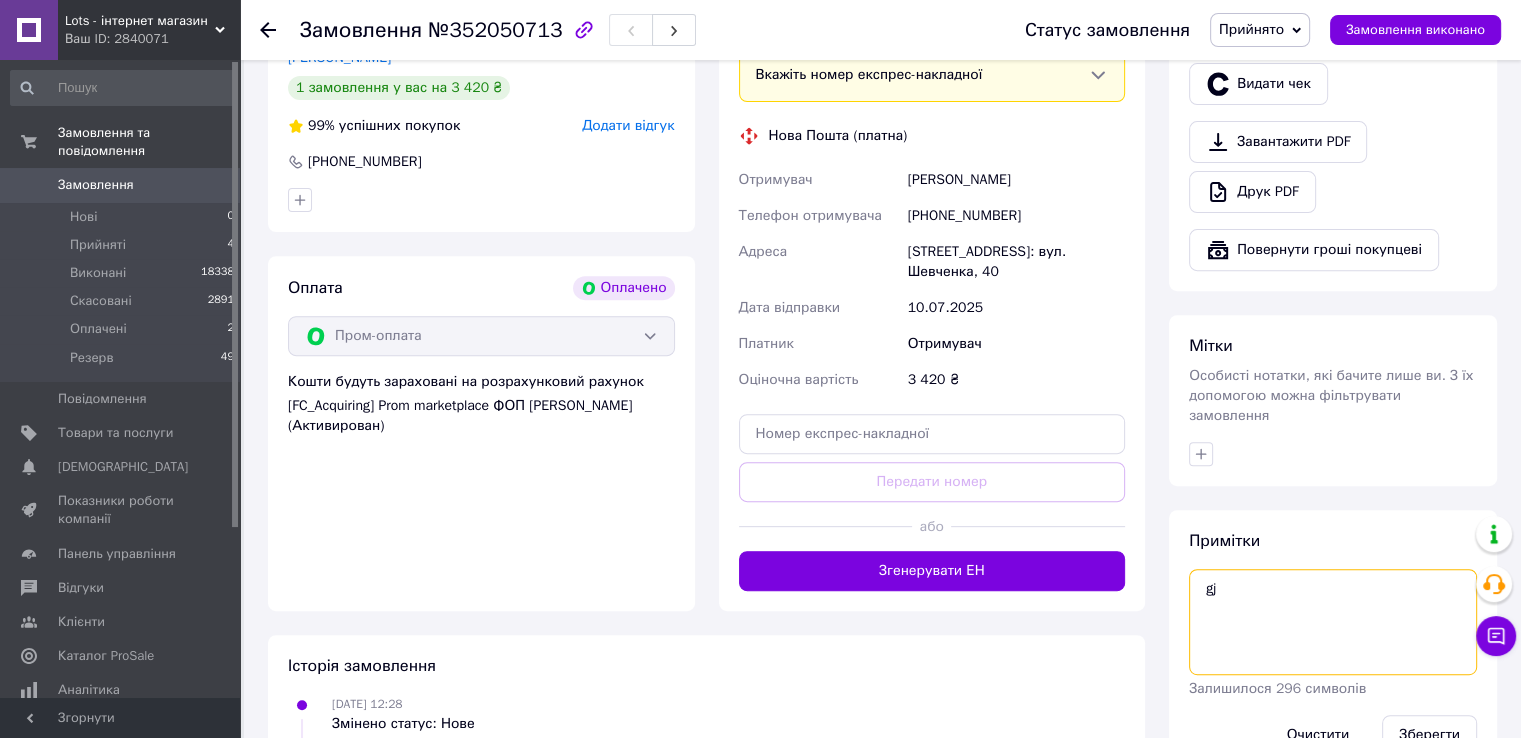 type on "g" 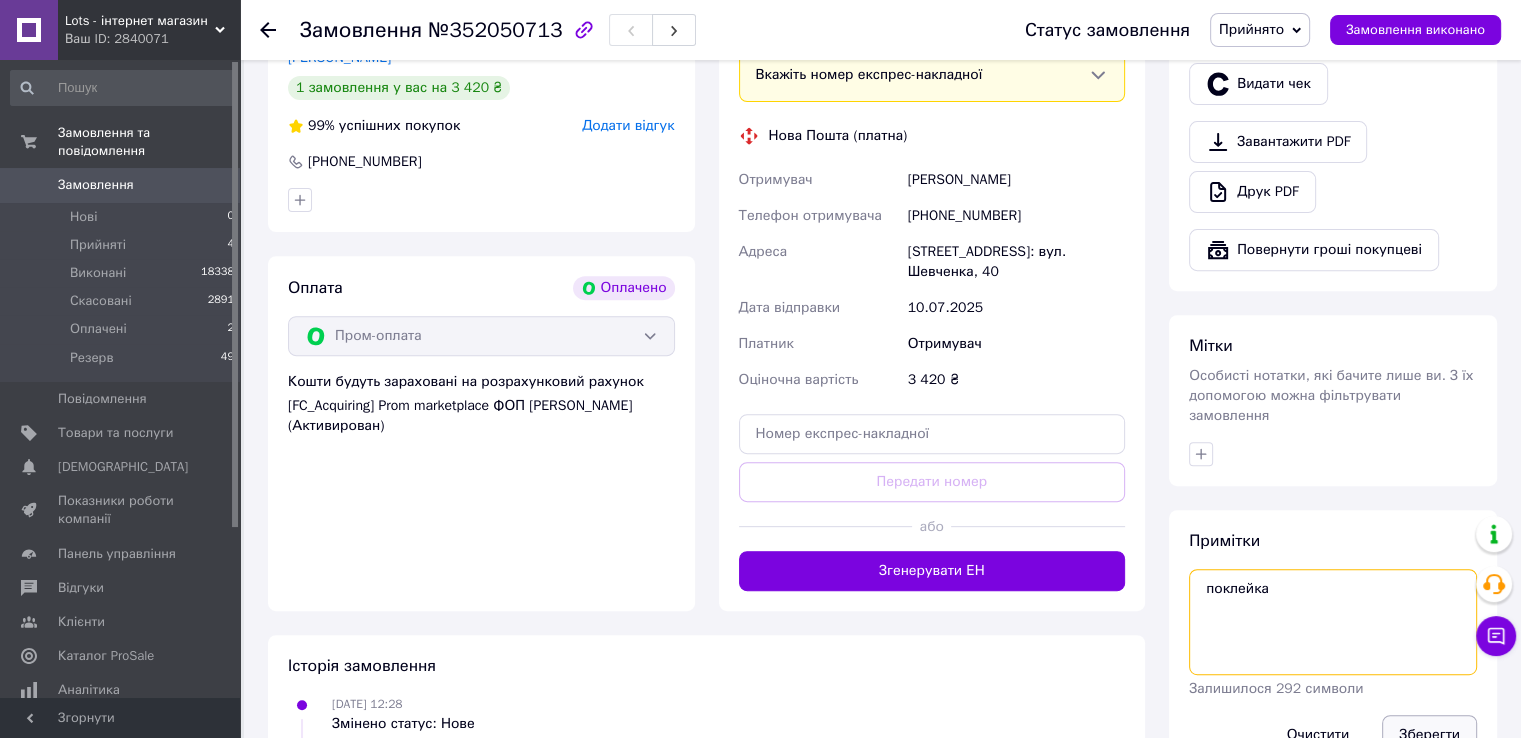 type on "поклейка" 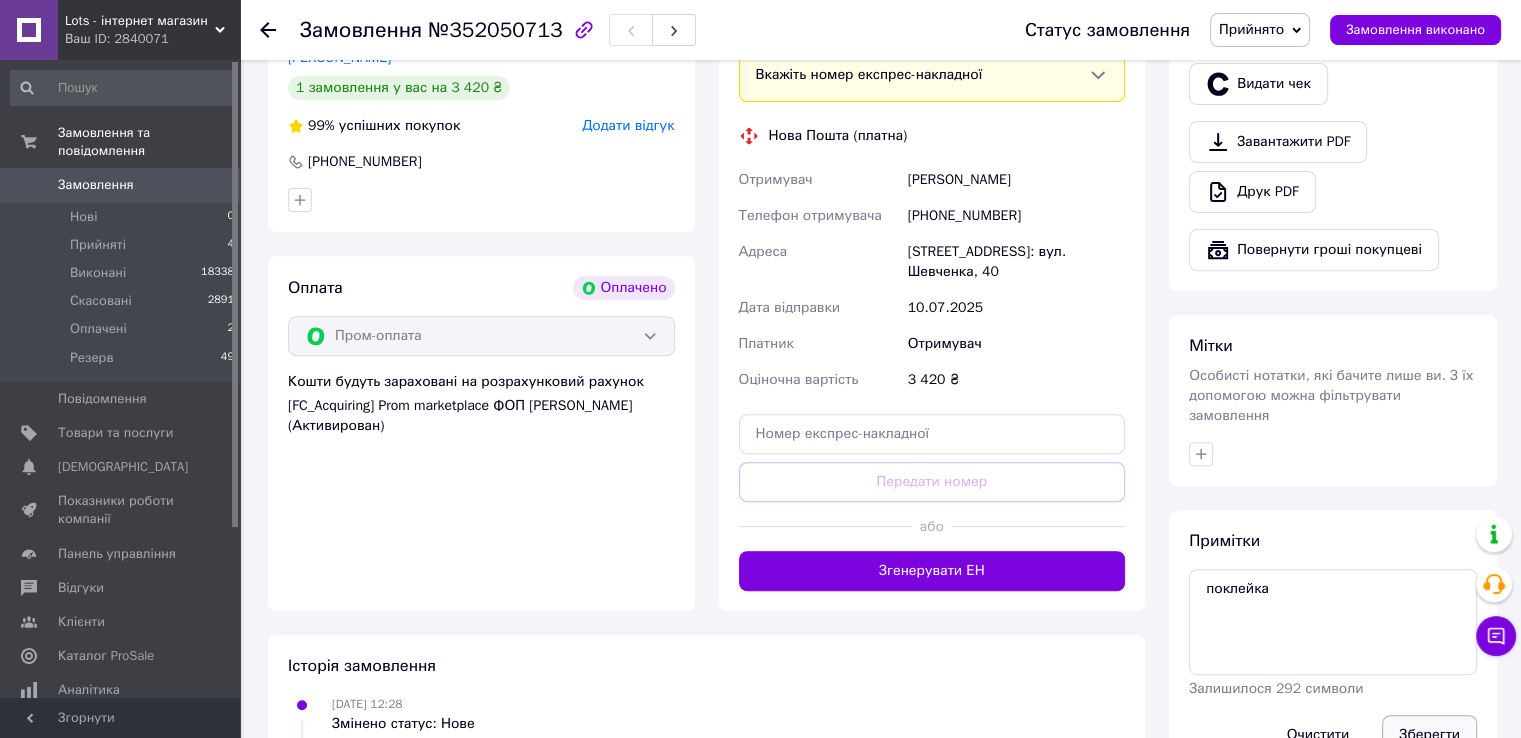 click on "Зберегти" at bounding box center (1429, 735) 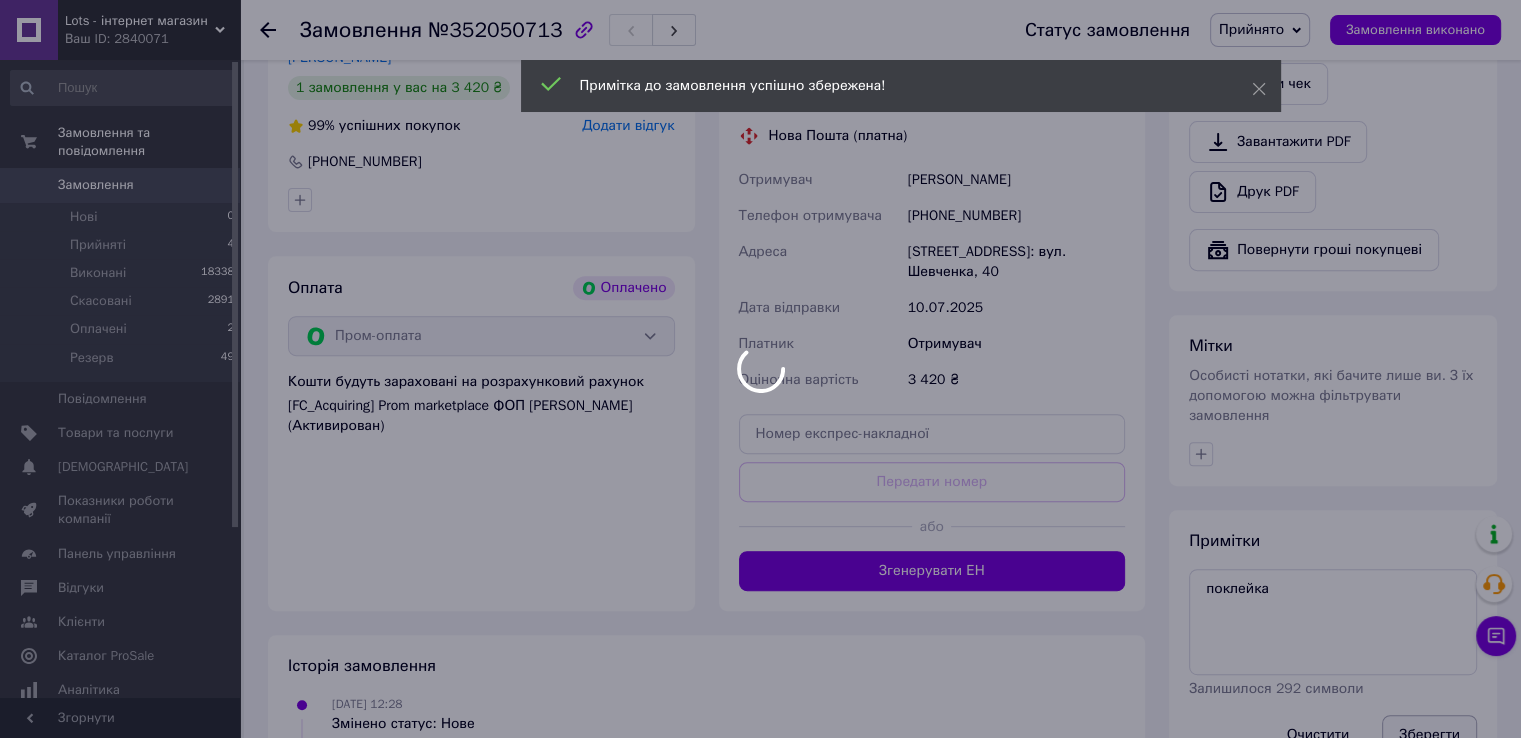 click at bounding box center (760, 369) 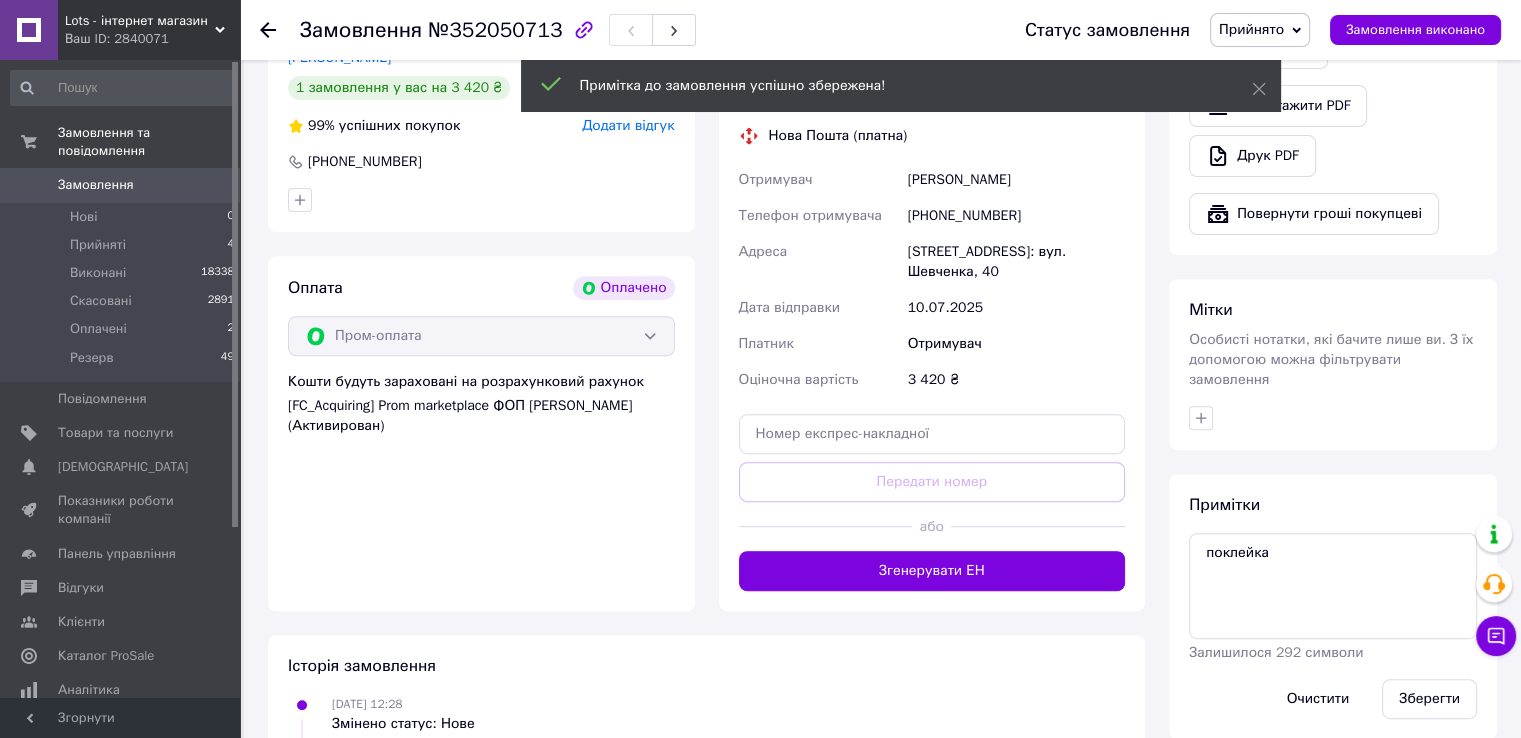 click on "Прийнято" at bounding box center (1260, 30) 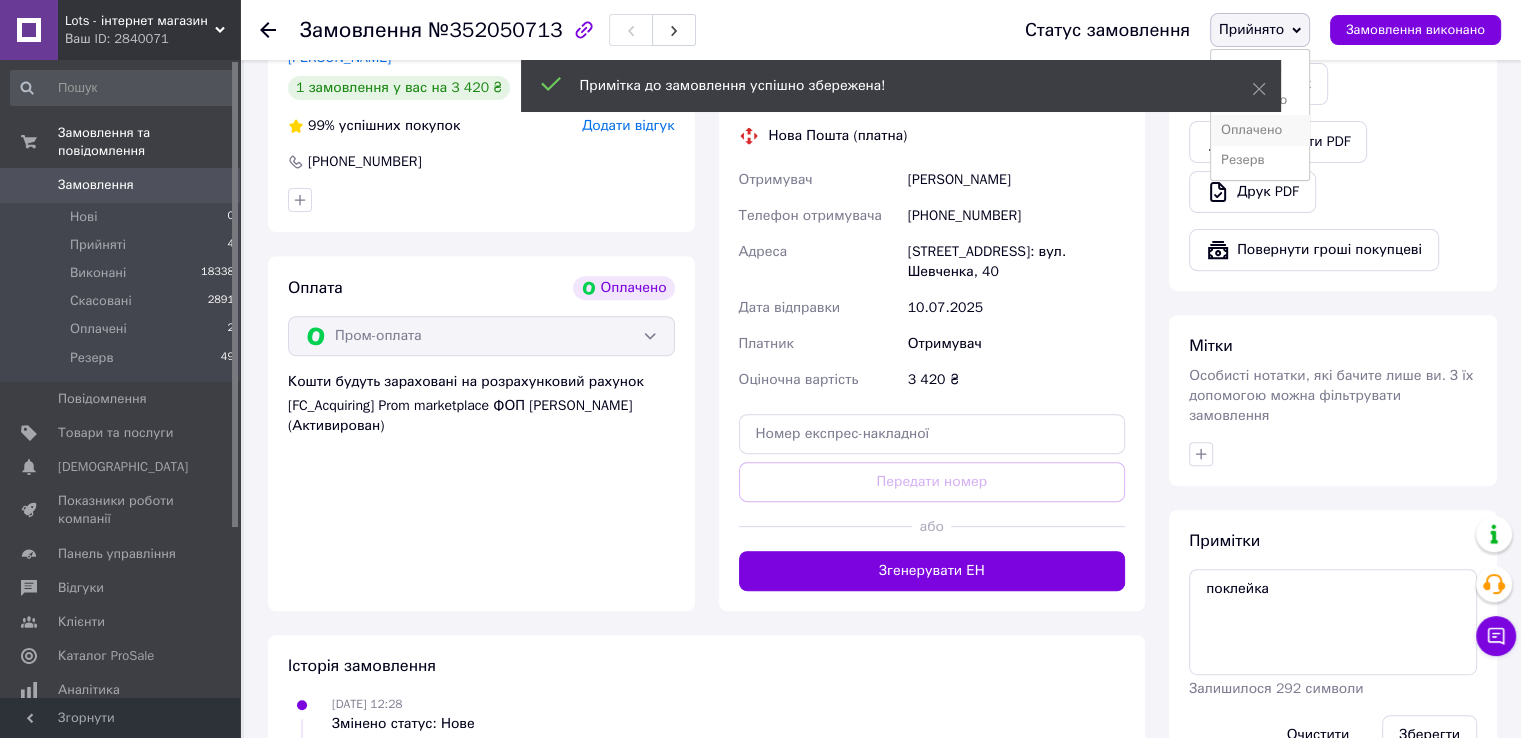 click on "Оплачено" at bounding box center (1260, 130) 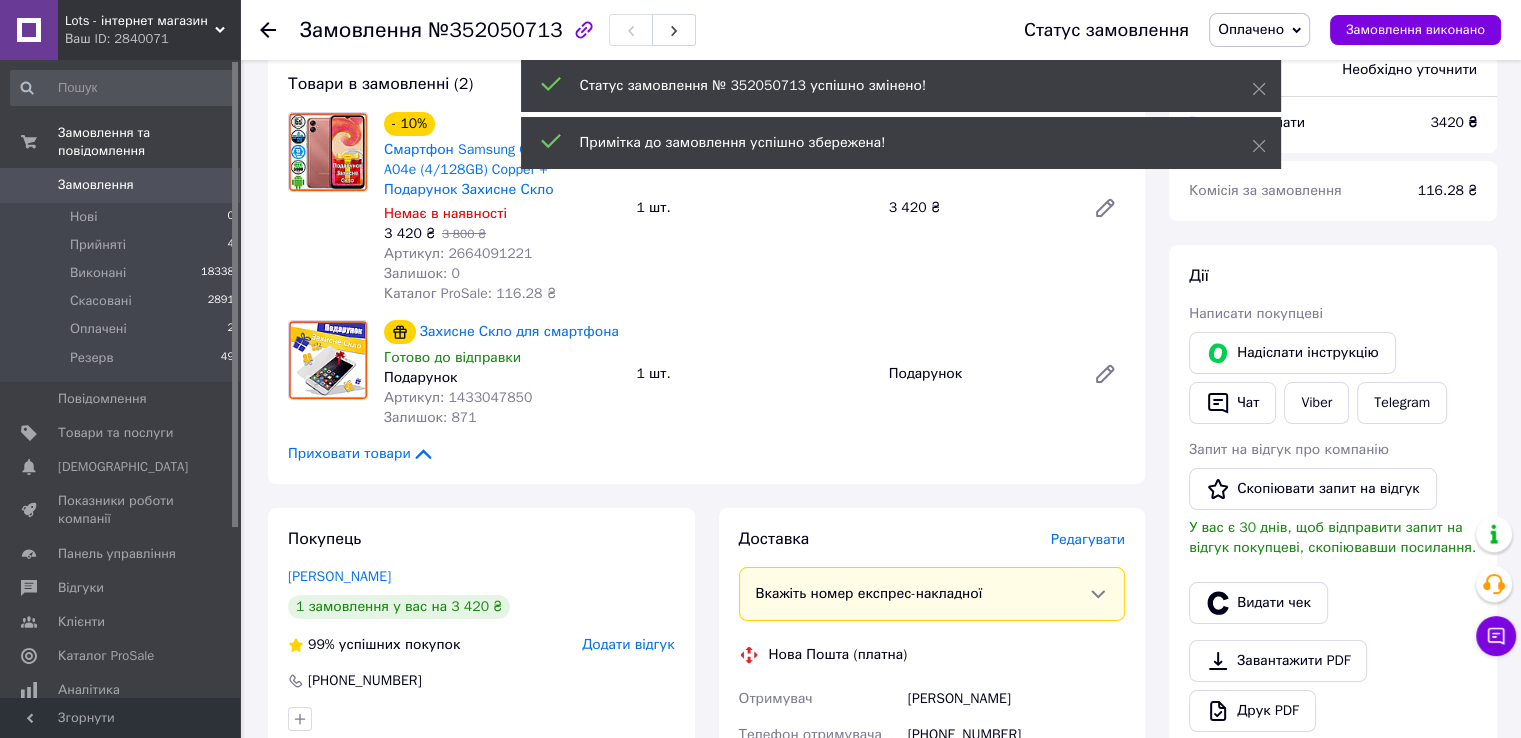 scroll, scrollTop: 0, scrollLeft: 0, axis: both 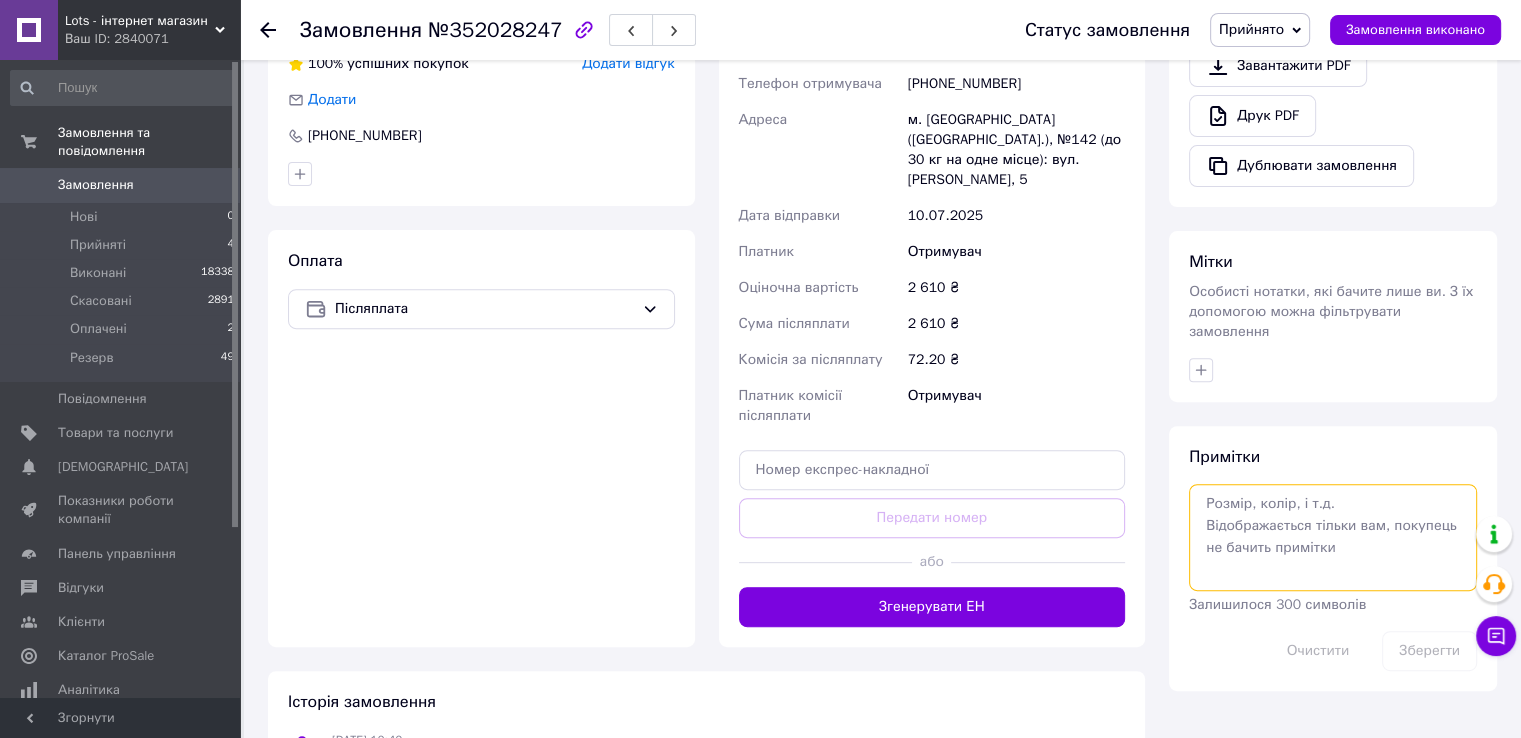 click at bounding box center (1333, 537) 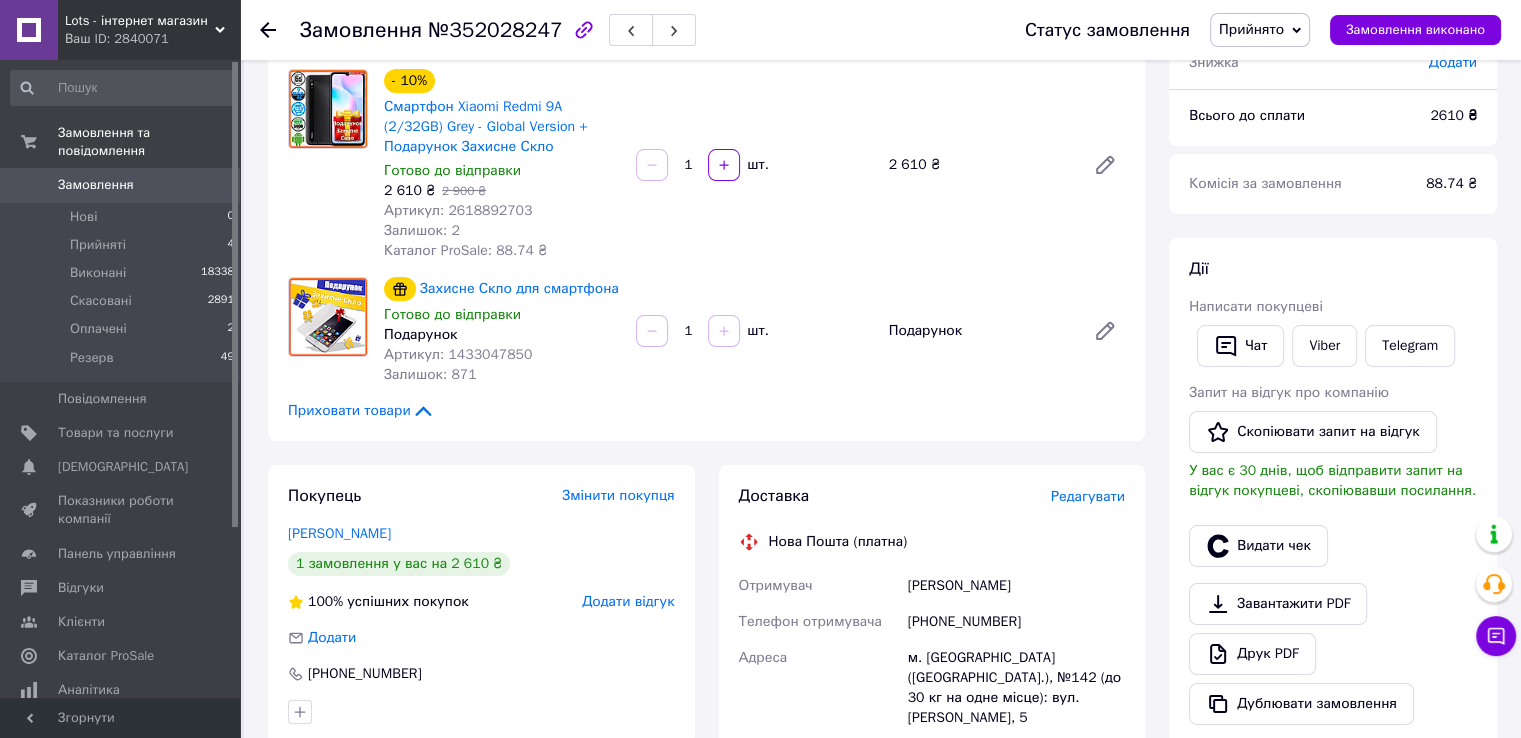 scroll, scrollTop: 0, scrollLeft: 0, axis: both 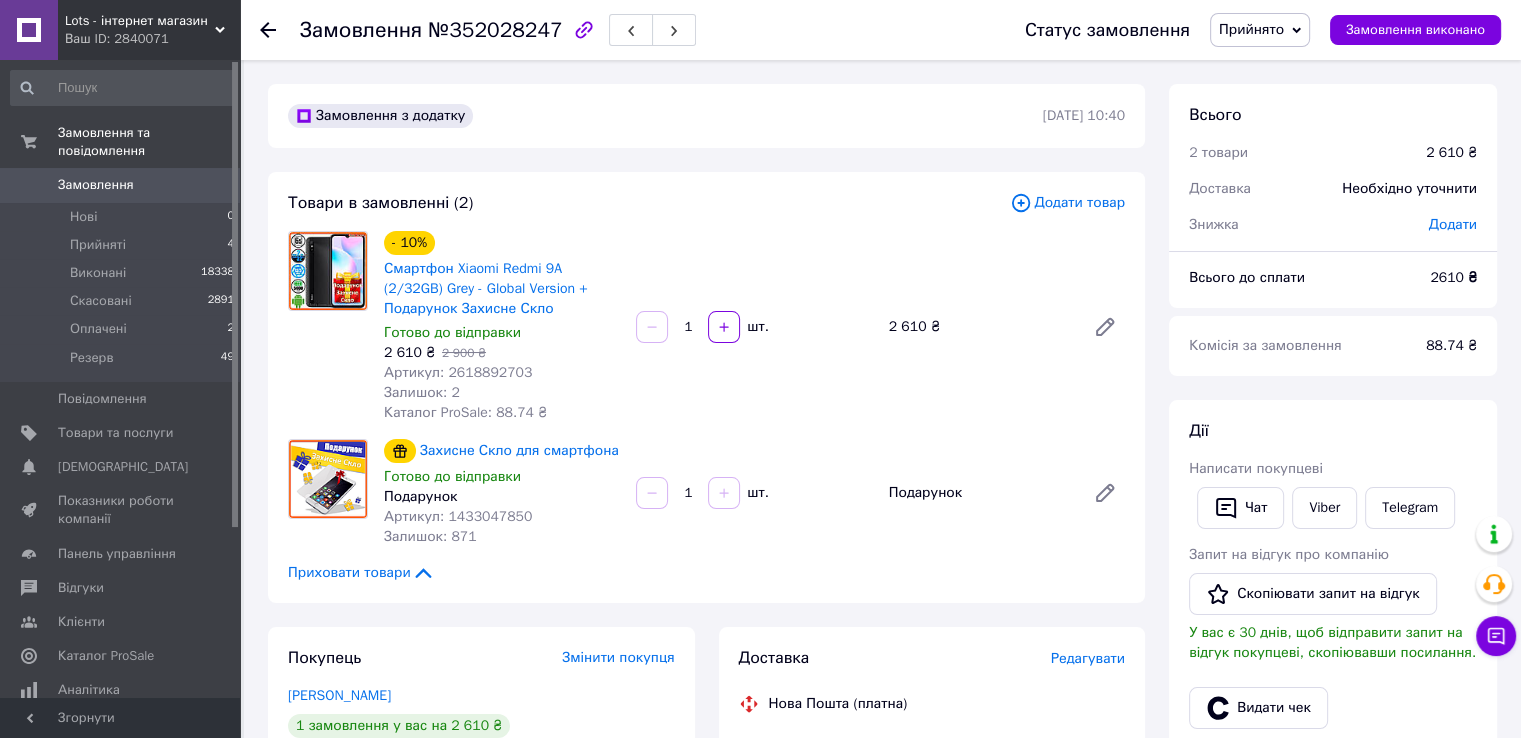 click on "Прийнято" at bounding box center (1251, 29) 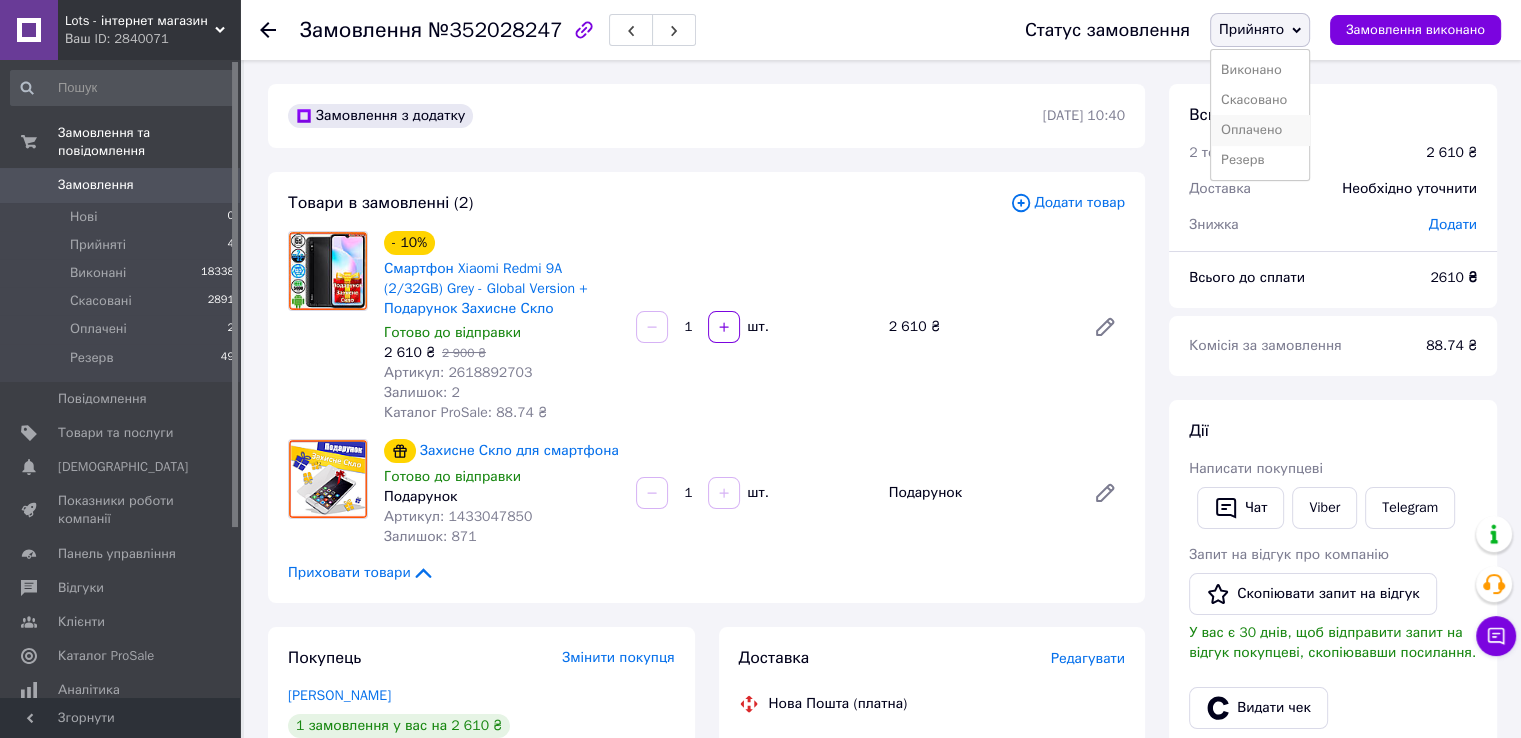 click on "Оплачено" at bounding box center [1260, 130] 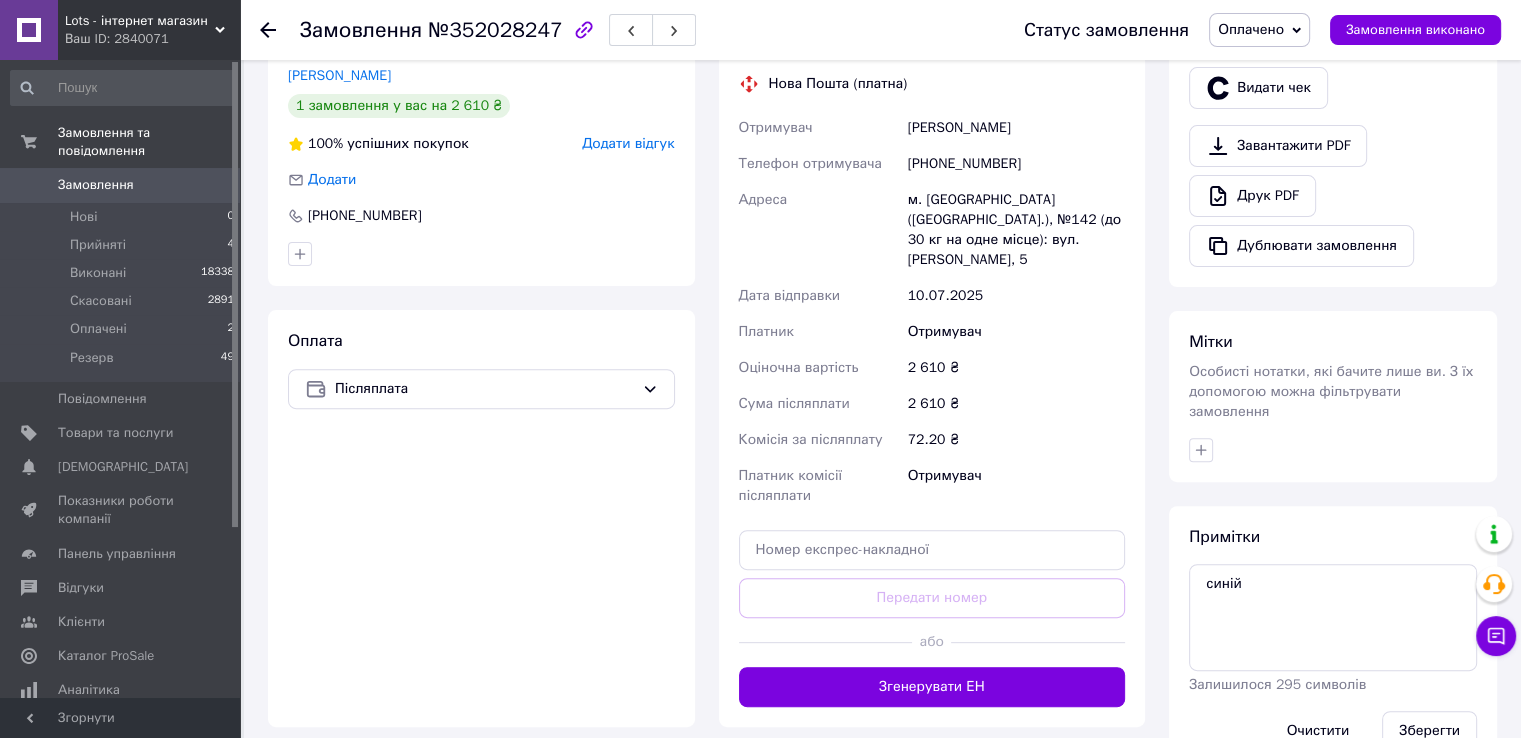 scroll, scrollTop: 700, scrollLeft: 0, axis: vertical 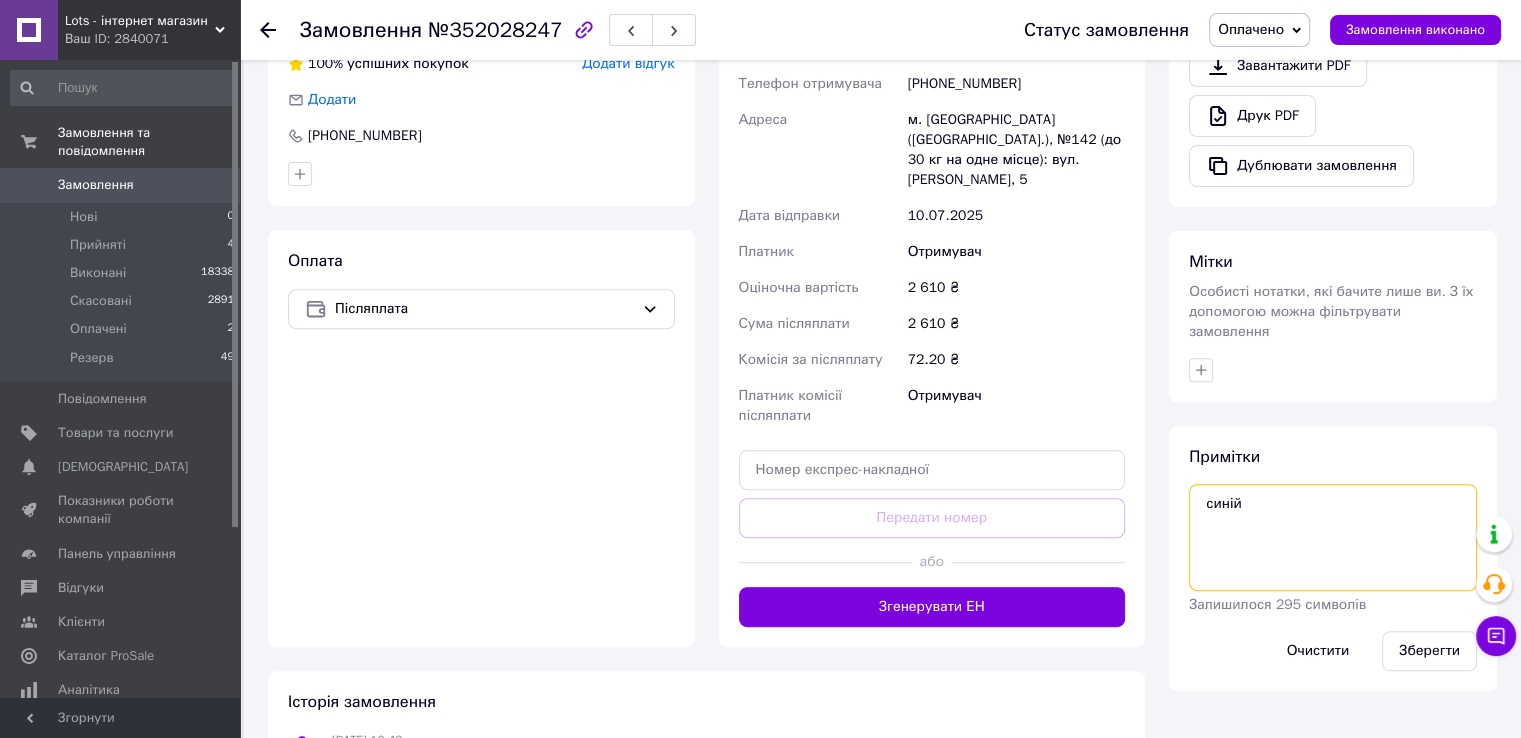 click on "синій" at bounding box center (1333, 537) 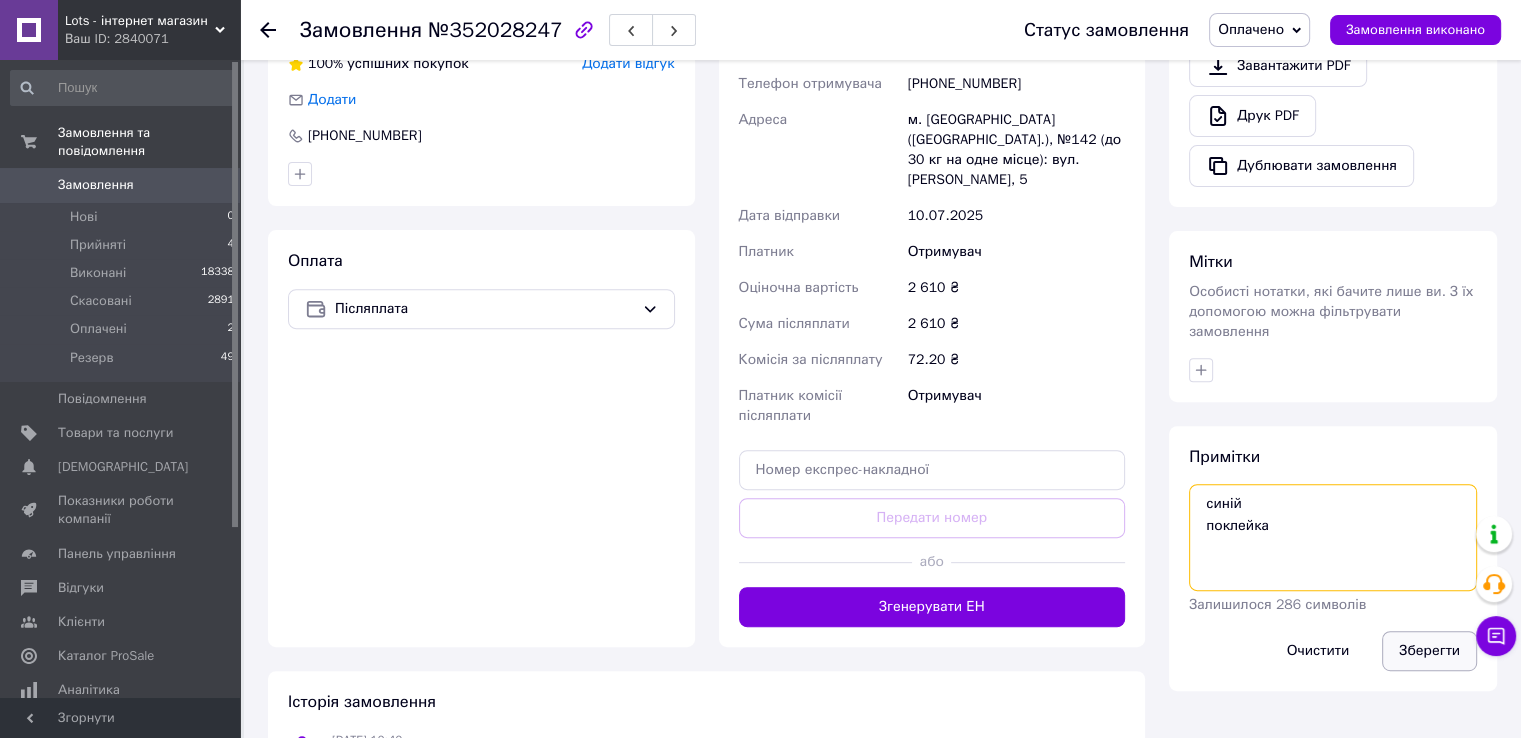 type on "синій
поклейка" 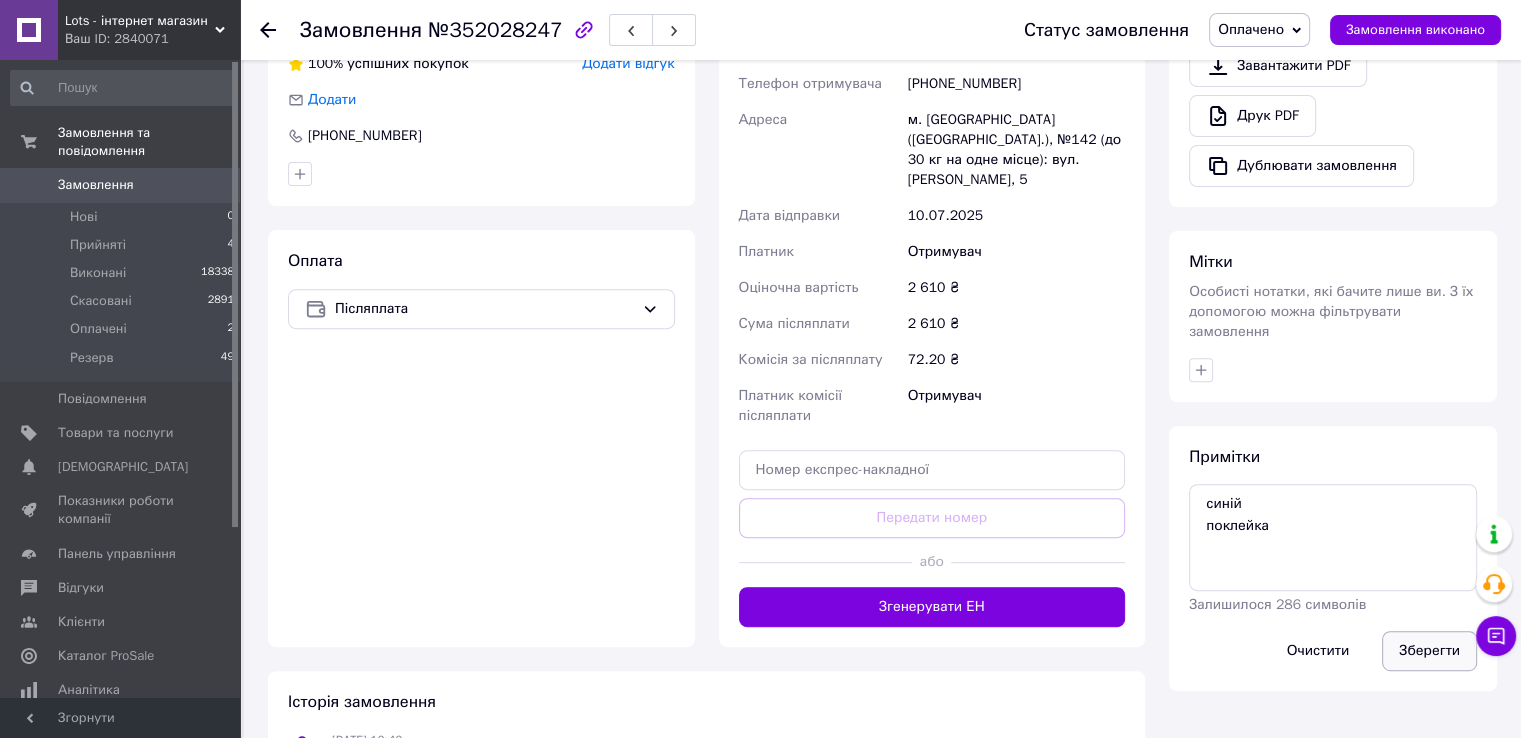 click on "Зберегти" at bounding box center (1429, 651) 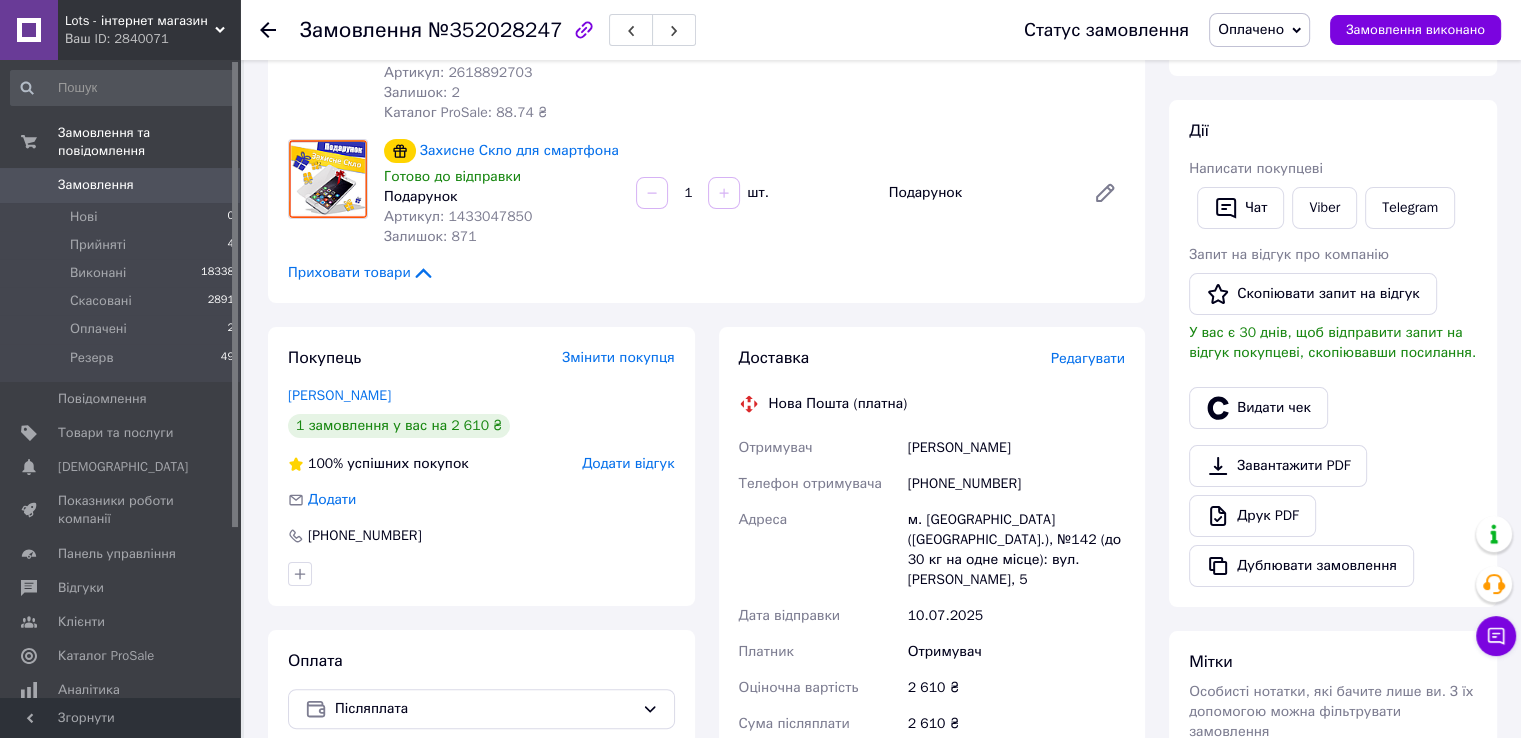 scroll, scrollTop: 0, scrollLeft: 0, axis: both 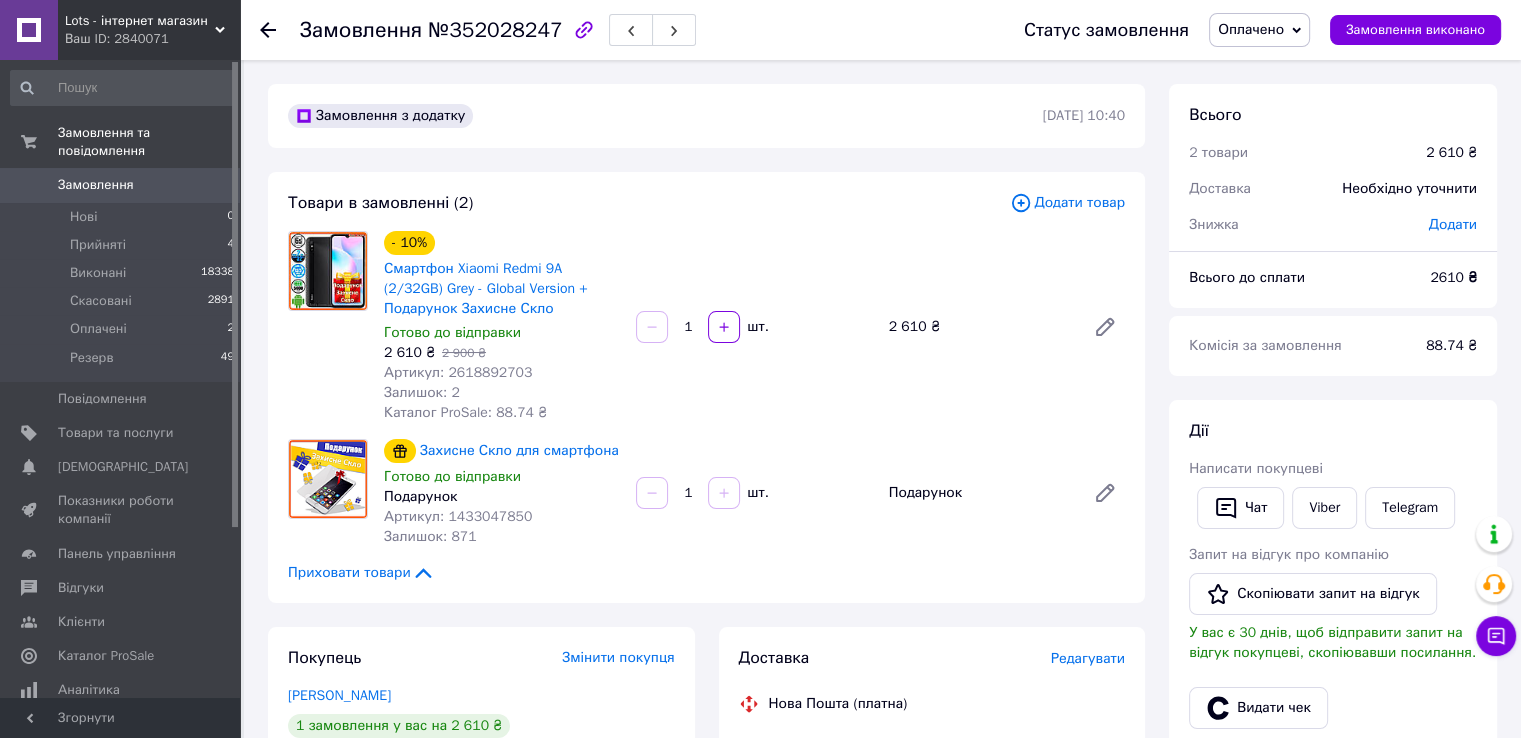 click on "Замовлення з додатку 10.07.2025 | 10:40 Товари в замовленні (2) Додати товар - 10% Смартфон Xiaomi Redmi 9A (2/32GB) Grey - Global Version + Подарунок Захисне Скло Готово до відправки 2 610 ₴   2 900 ₴ Артикул: 2618892703 Залишок: 2 Каталог ProSale: 88.74 ₴  1   шт. 2 610 ₴ Захисне Скло для смартфона Готово до відправки Подарунок Артикул: 1433047850 Залишок: 871 1   шт. Подарунок Приховати товари Покупець Змінити покупця Кульчицький Сергій 1 замовлення у вас на 2 610 ₴ 100%   успішних покупок Додати відгук Додати +380675198613 Оплата Післяплата Доставка Редагувати Нова Пошта (платна) Отримувач Кульчицький Сергій +380675198613 <" at bounding box center (706, 859) 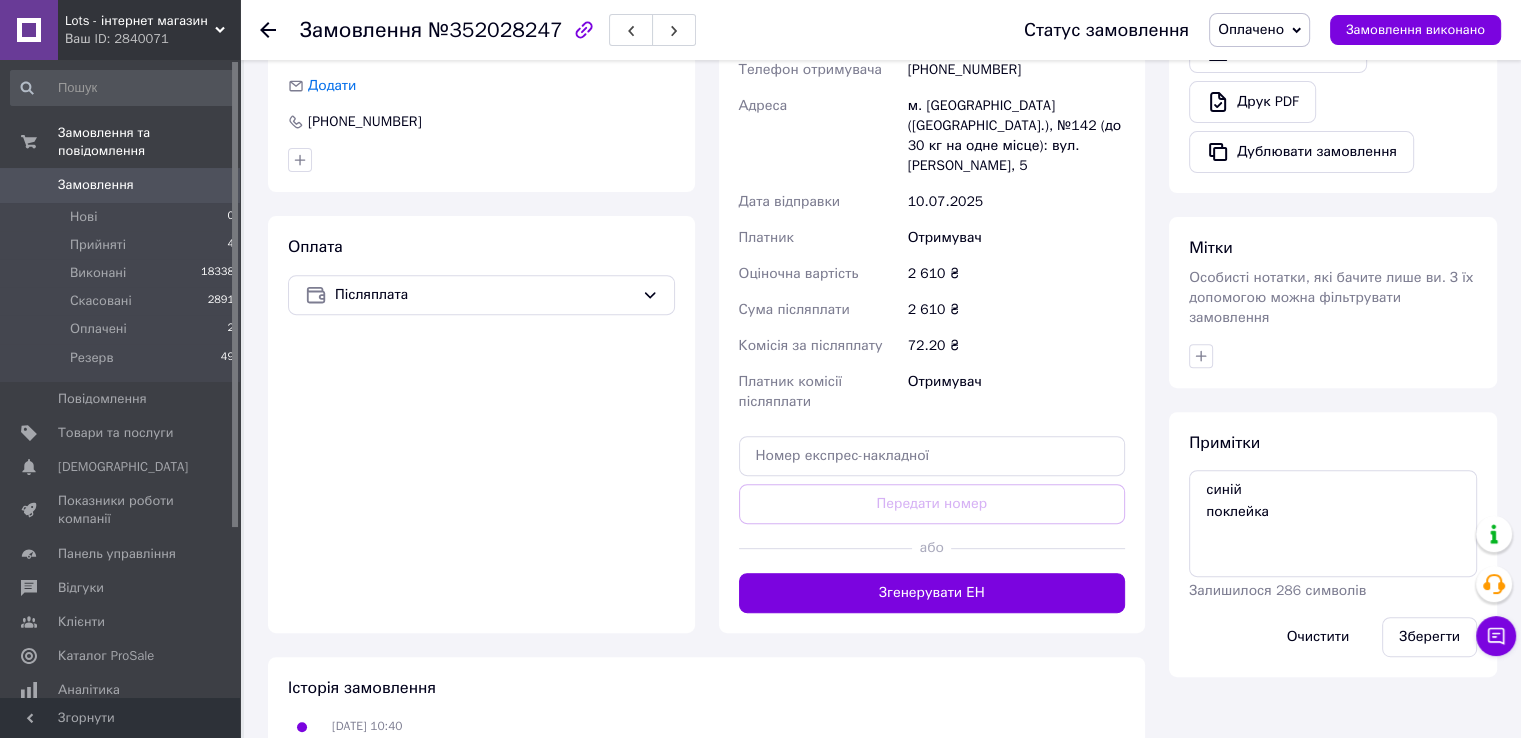 scroll, scrollTop: 800, scrollLeft: 0, axis: vertical 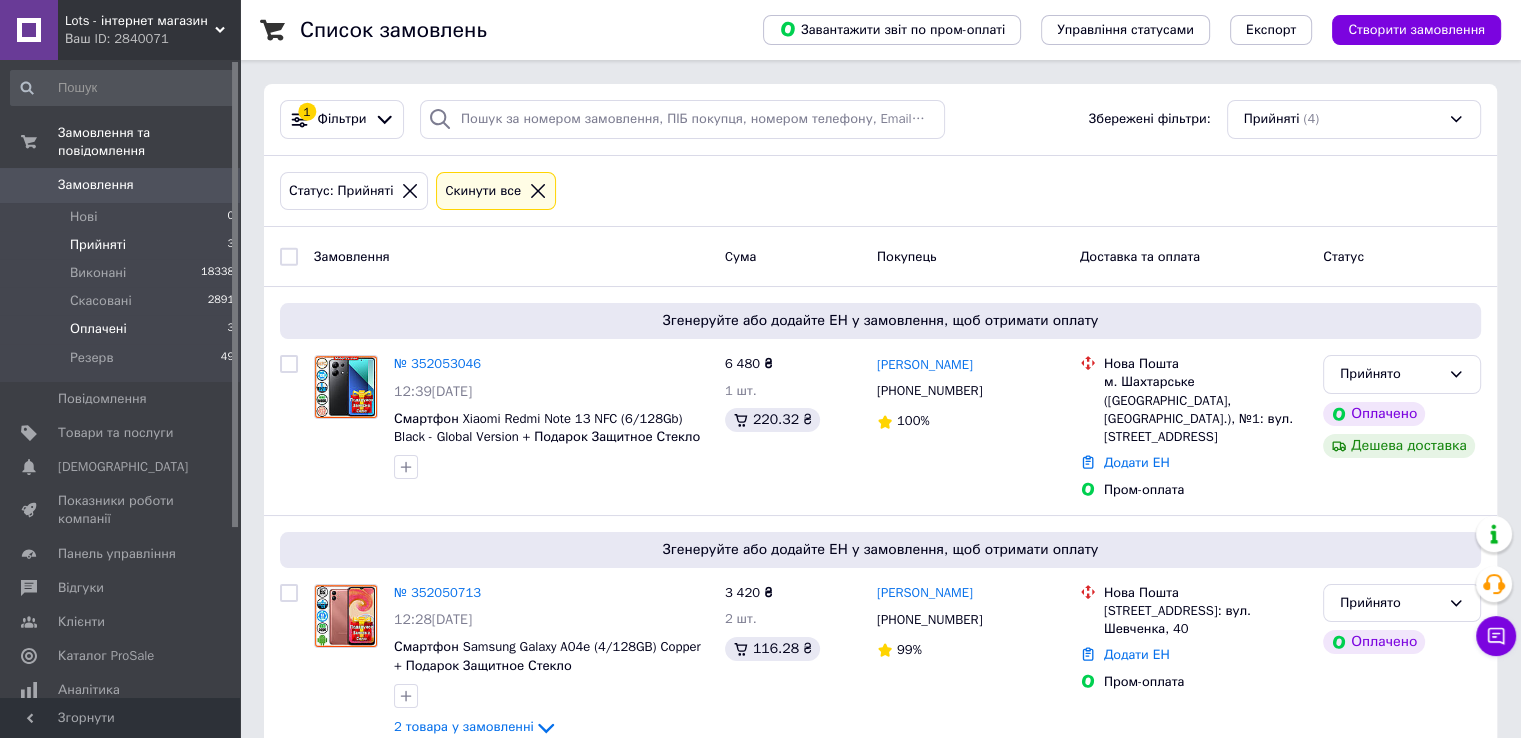 click on "Оплачені" at bounding box center (98, 329) 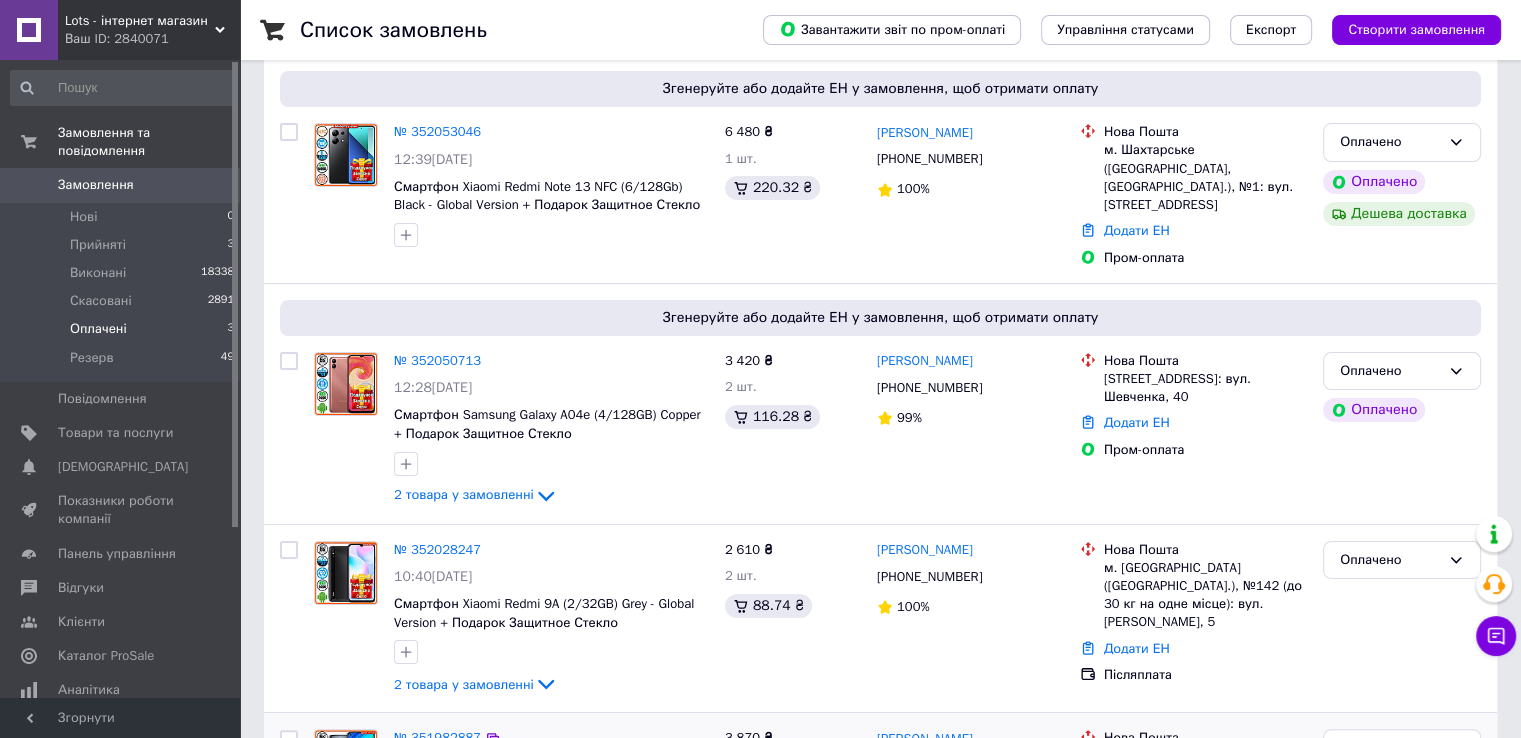 scroll, scrollTop: 500, scrollLeft: 0, axis: vertical 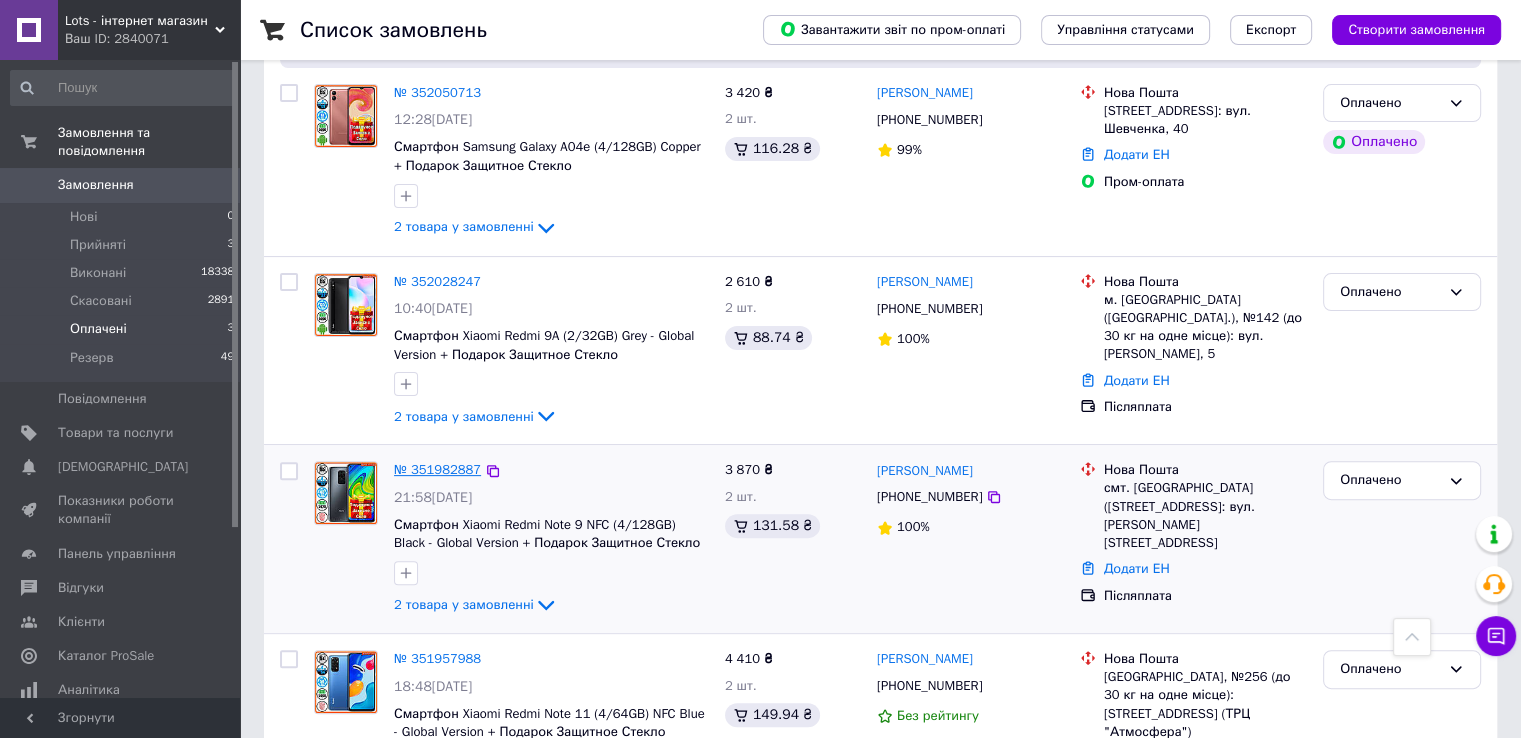 click on "№ 351982887" at bounding box center [437, 469] 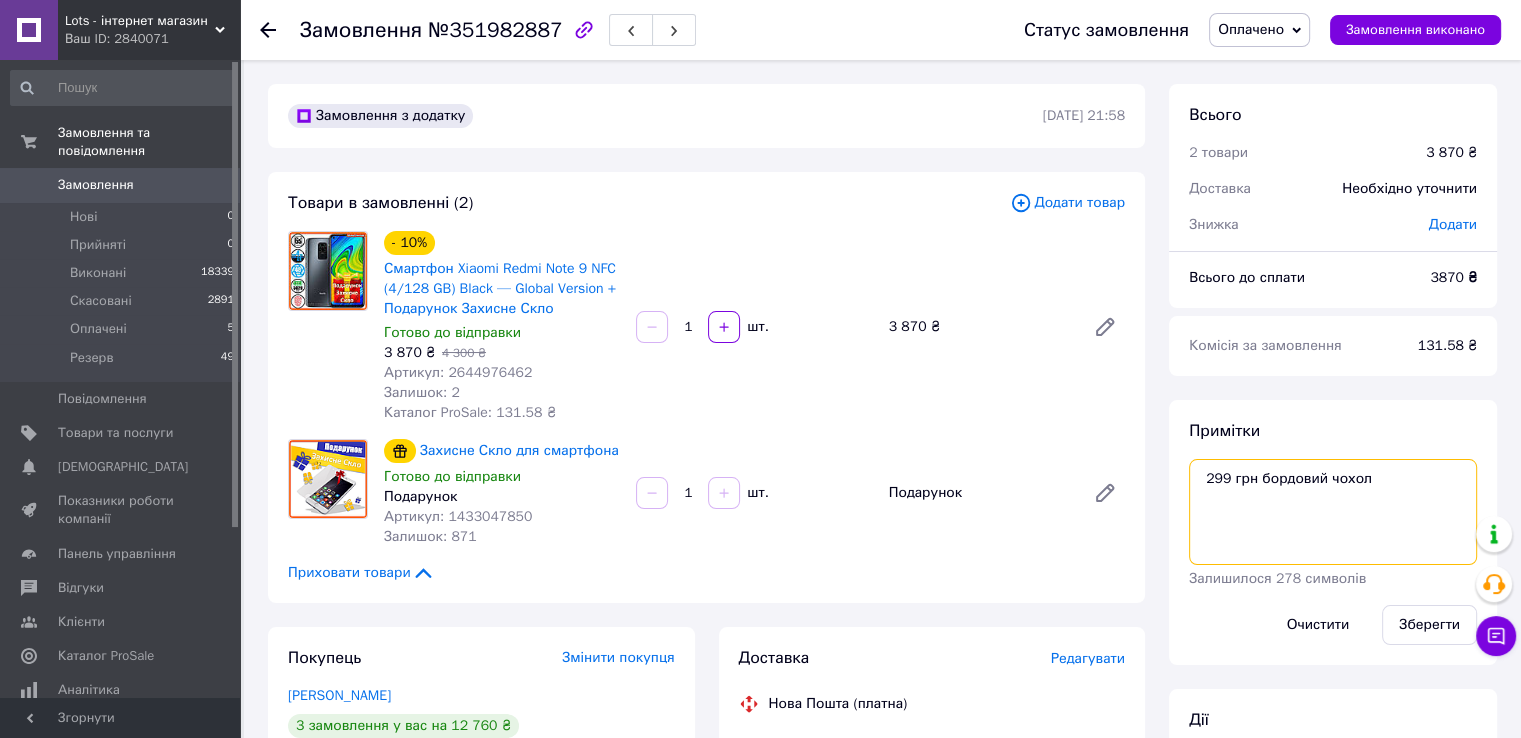 drag, startPoint x: 1224, startPoint y: 474, endPoint x: 1188, endPoint y: 469, distance: 36.345562 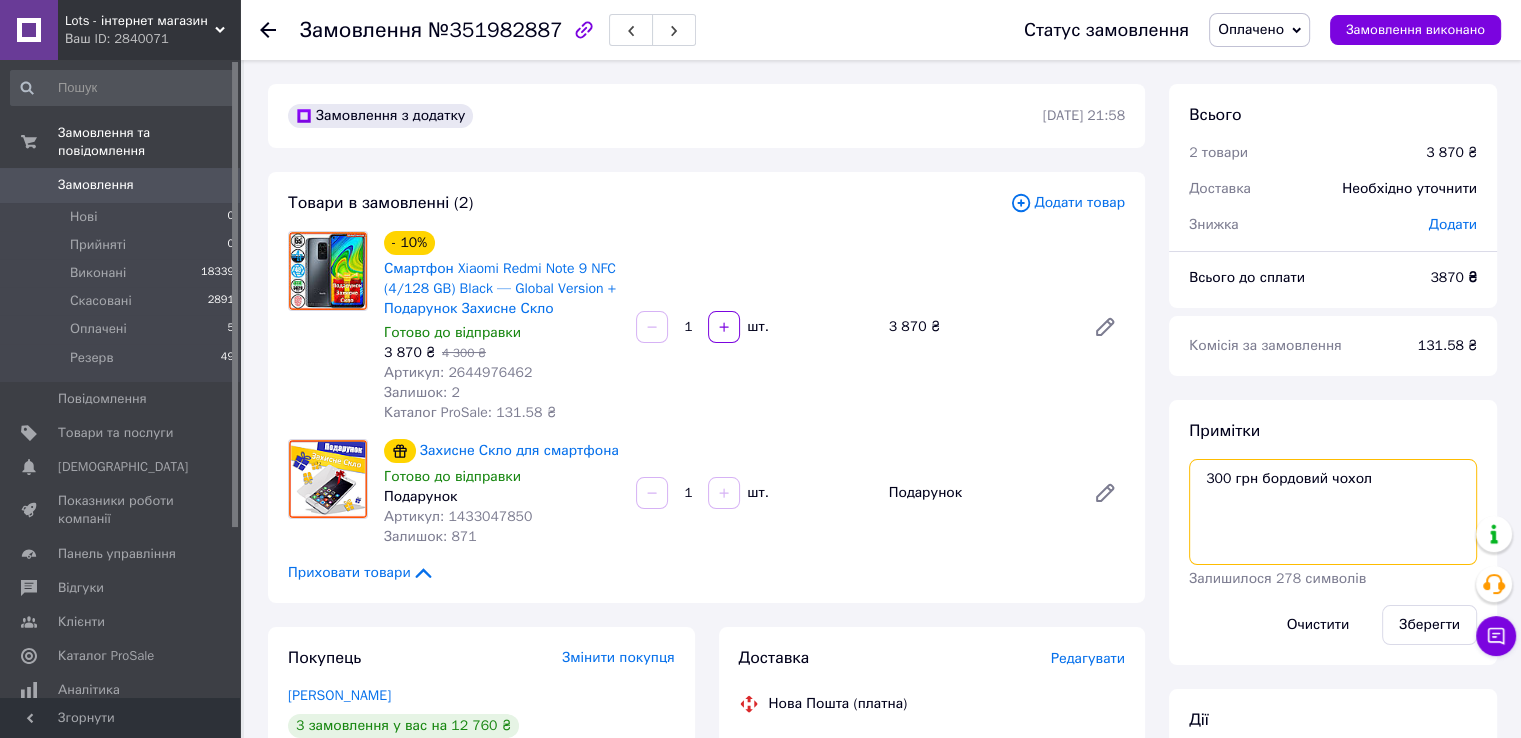 type on "300 грн бордовий чохол" 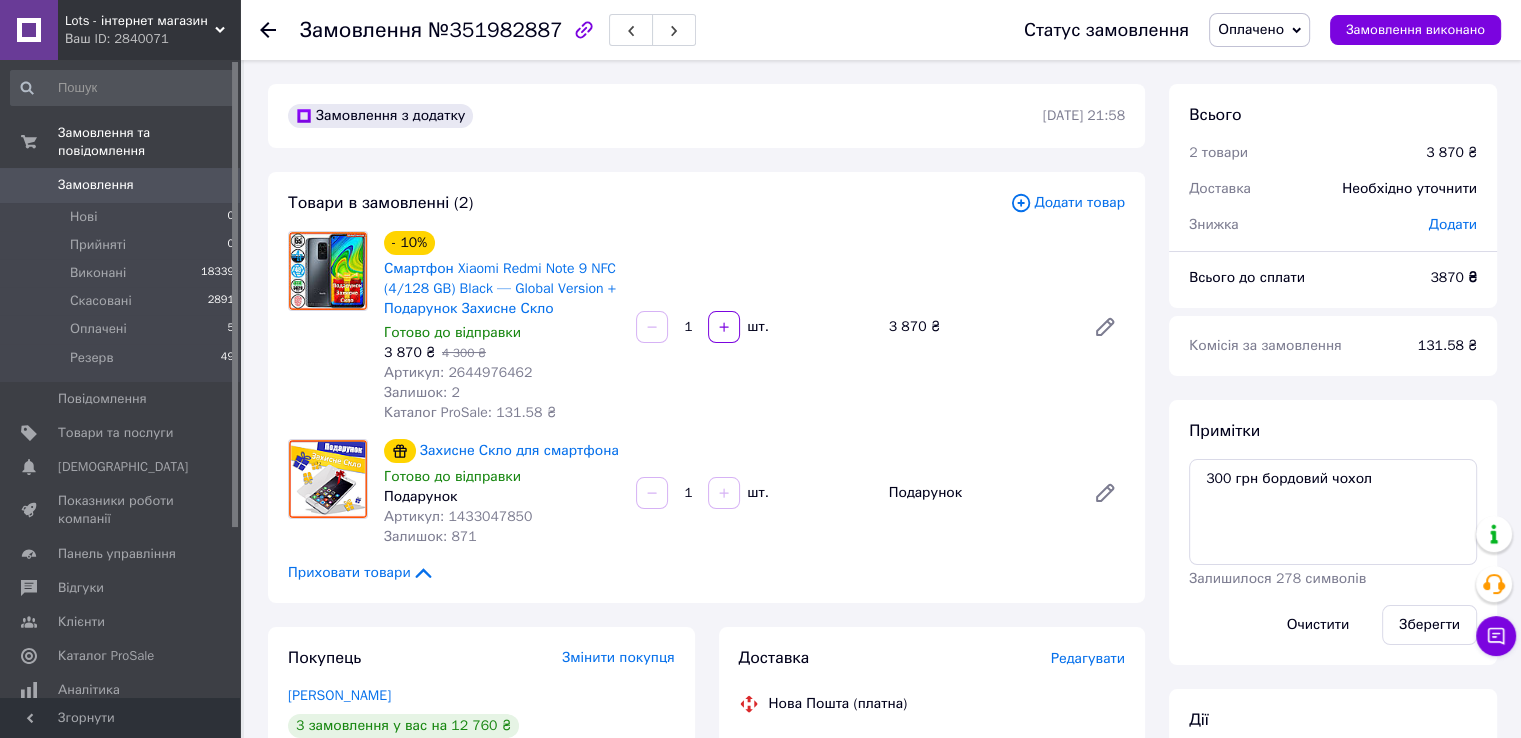 click on "Додати товар" at bounding box center (1067, 203) 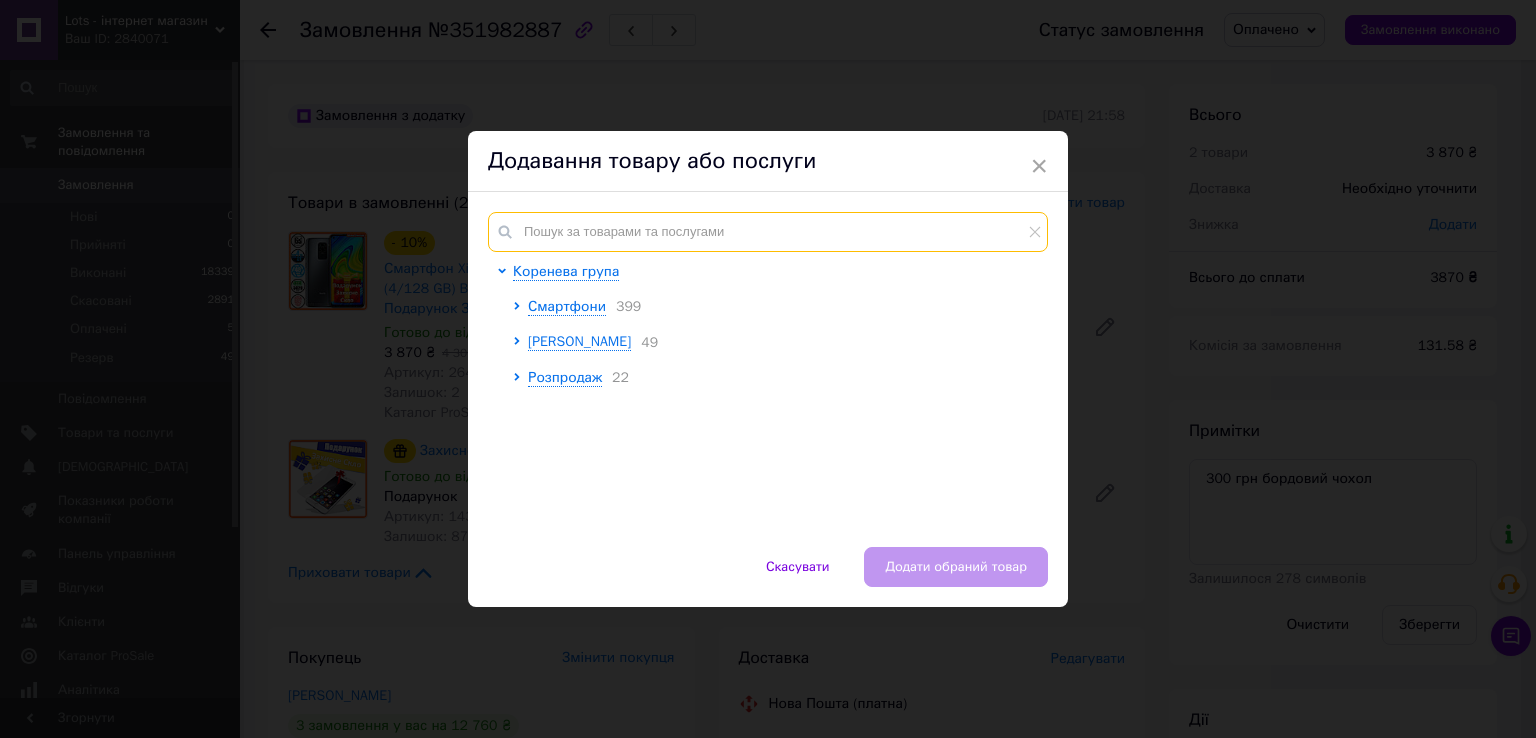 click at bounding box center [768, 232] 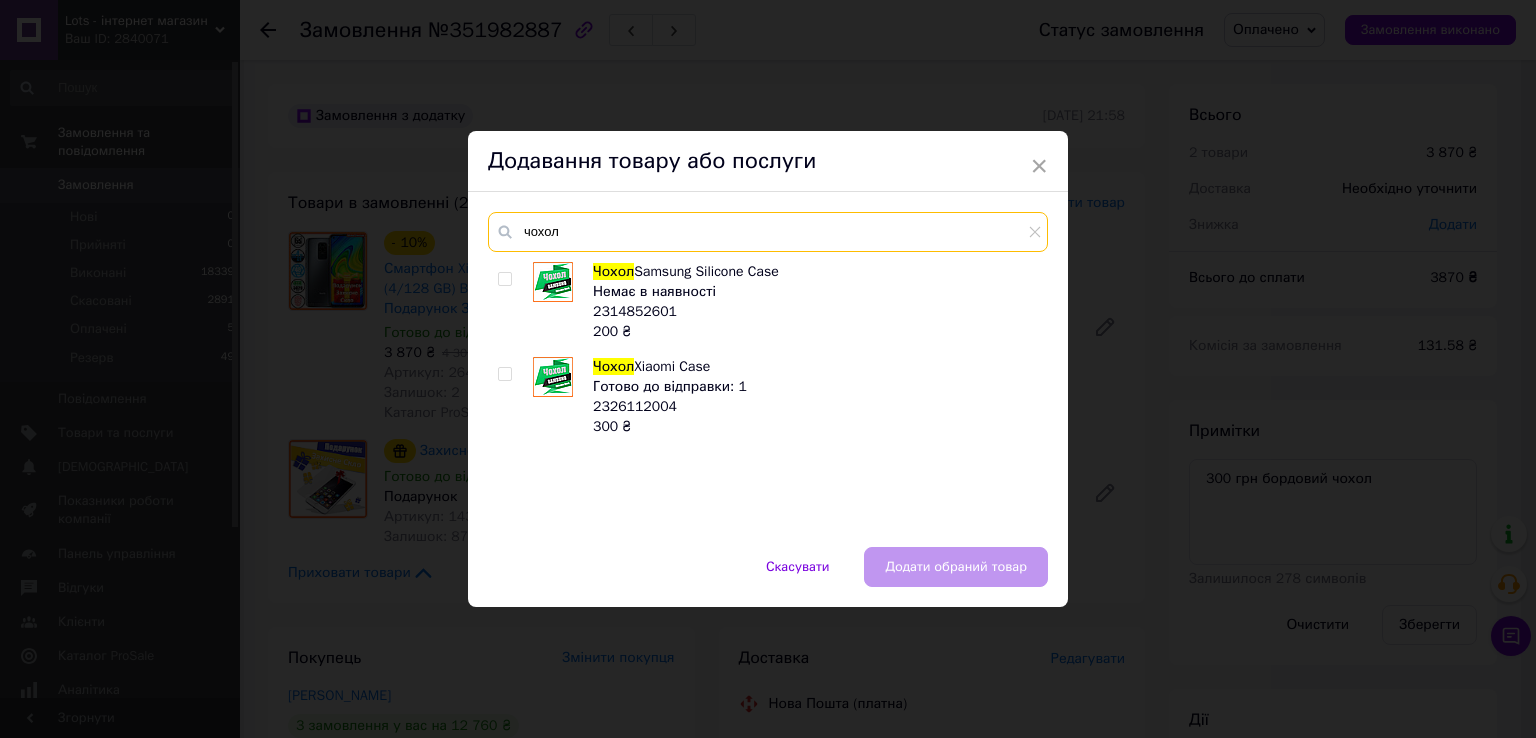 type on "чохол" 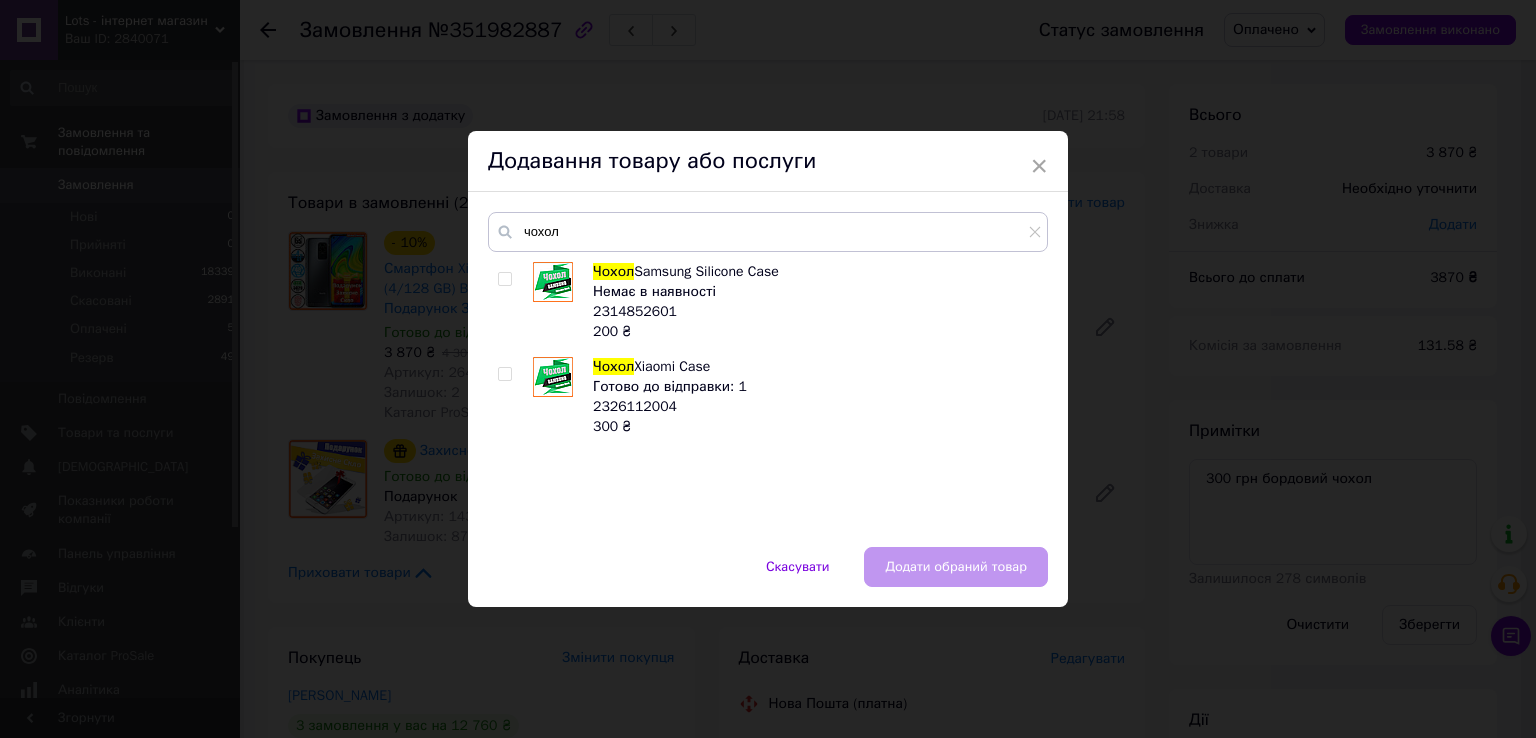click at bounding box center (504, 374) 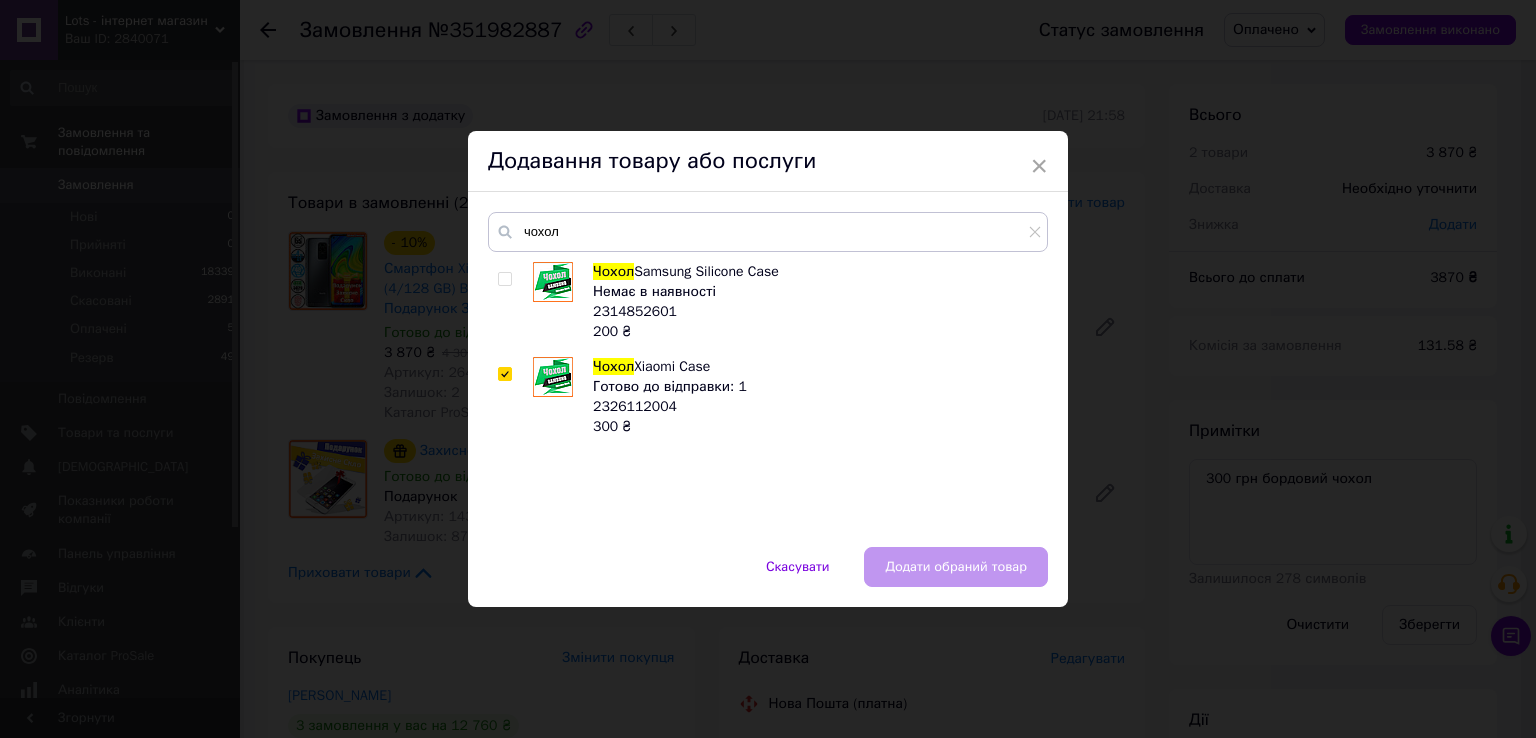 checkbox on "true" 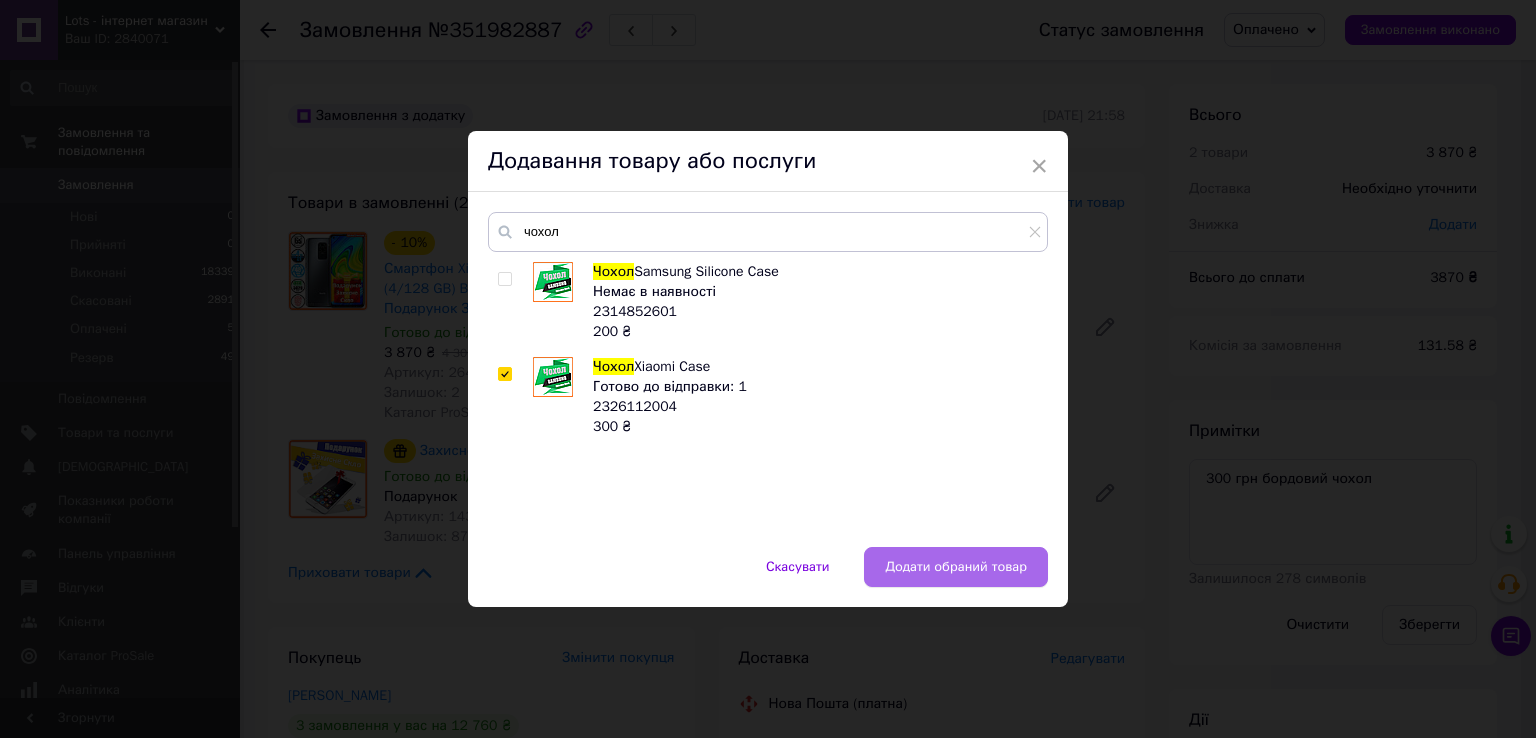 click on "Додати обраний товар" at bounding box center (956, 567) 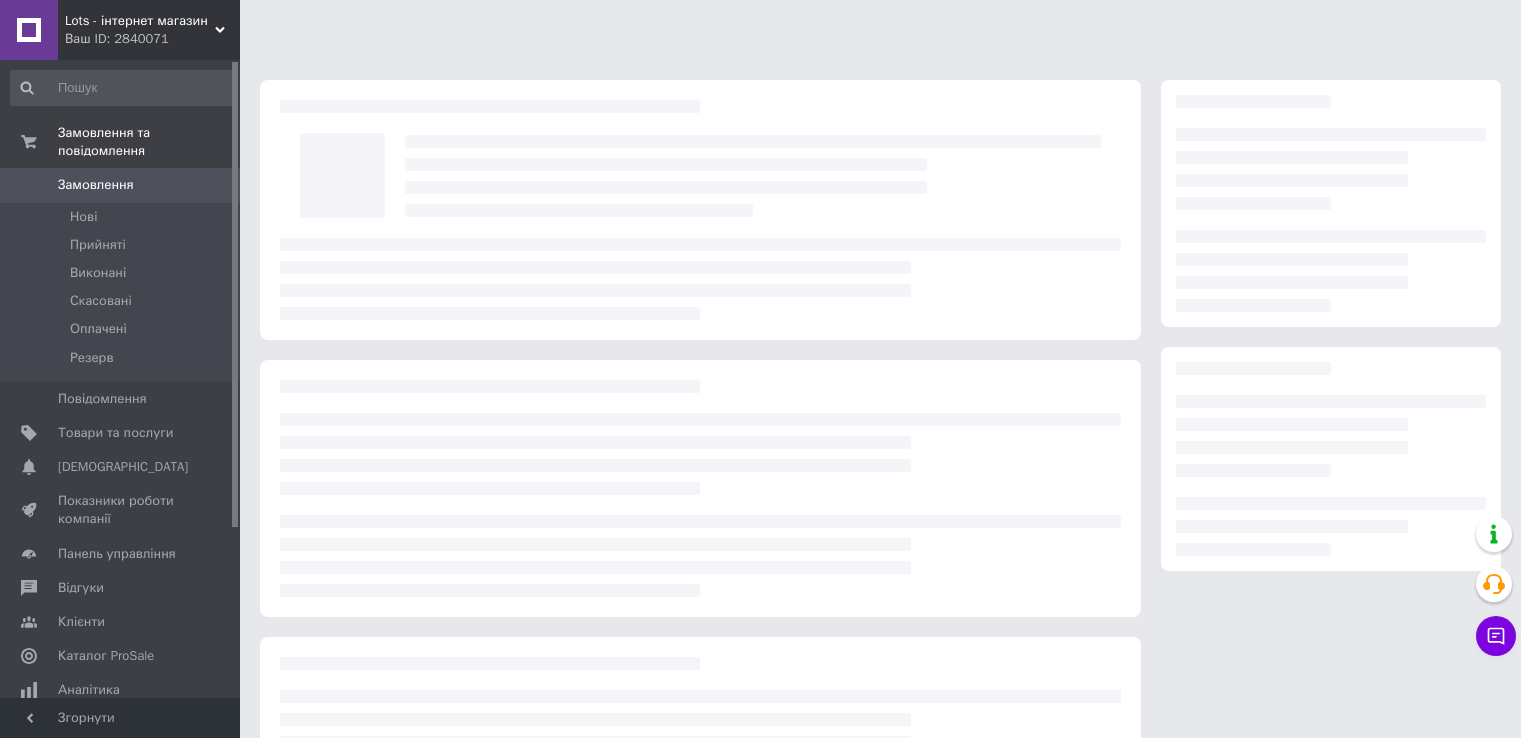 scroll, scrollTop: 0, scrollLeft: 0, axis: both 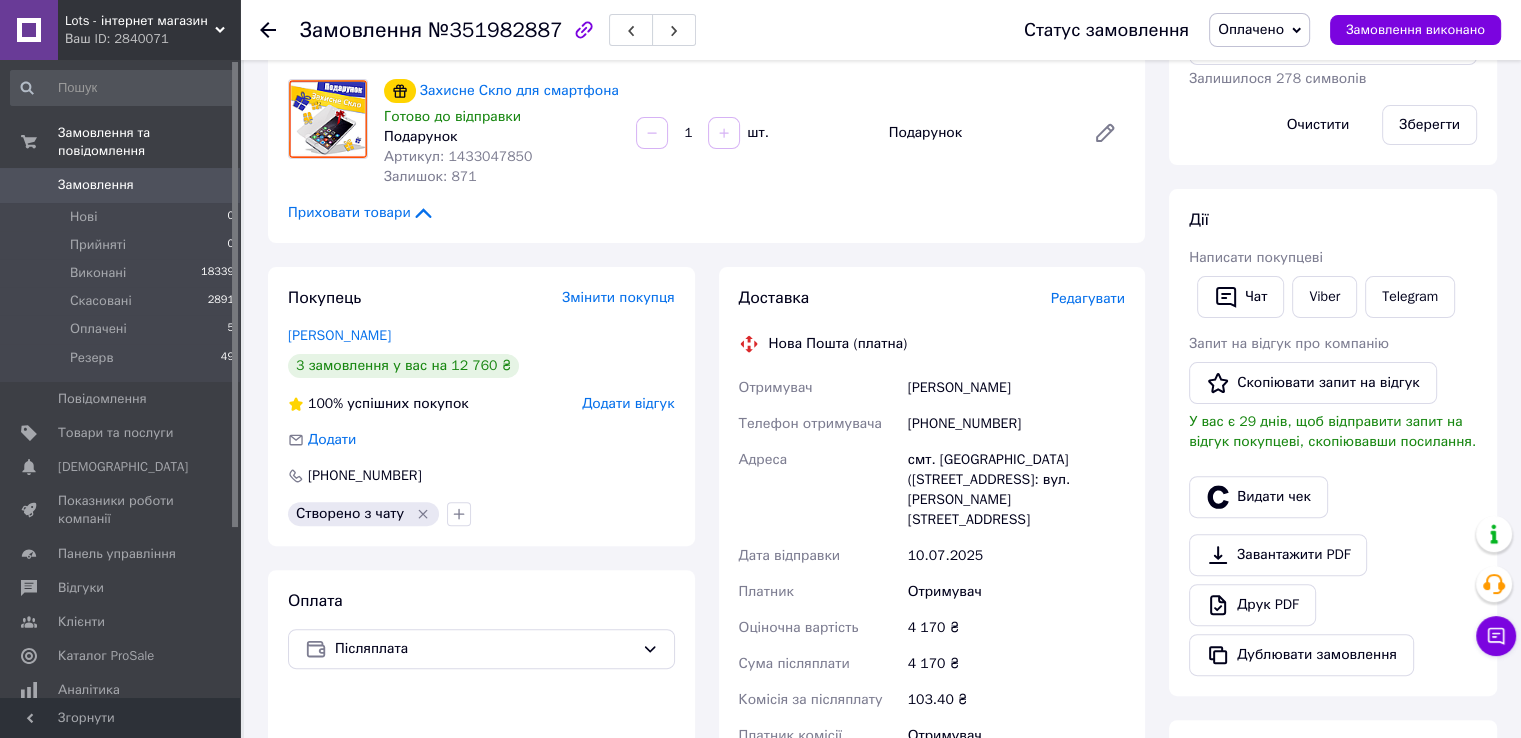 click on "Редагувати" at bounding box center [1088, 298] 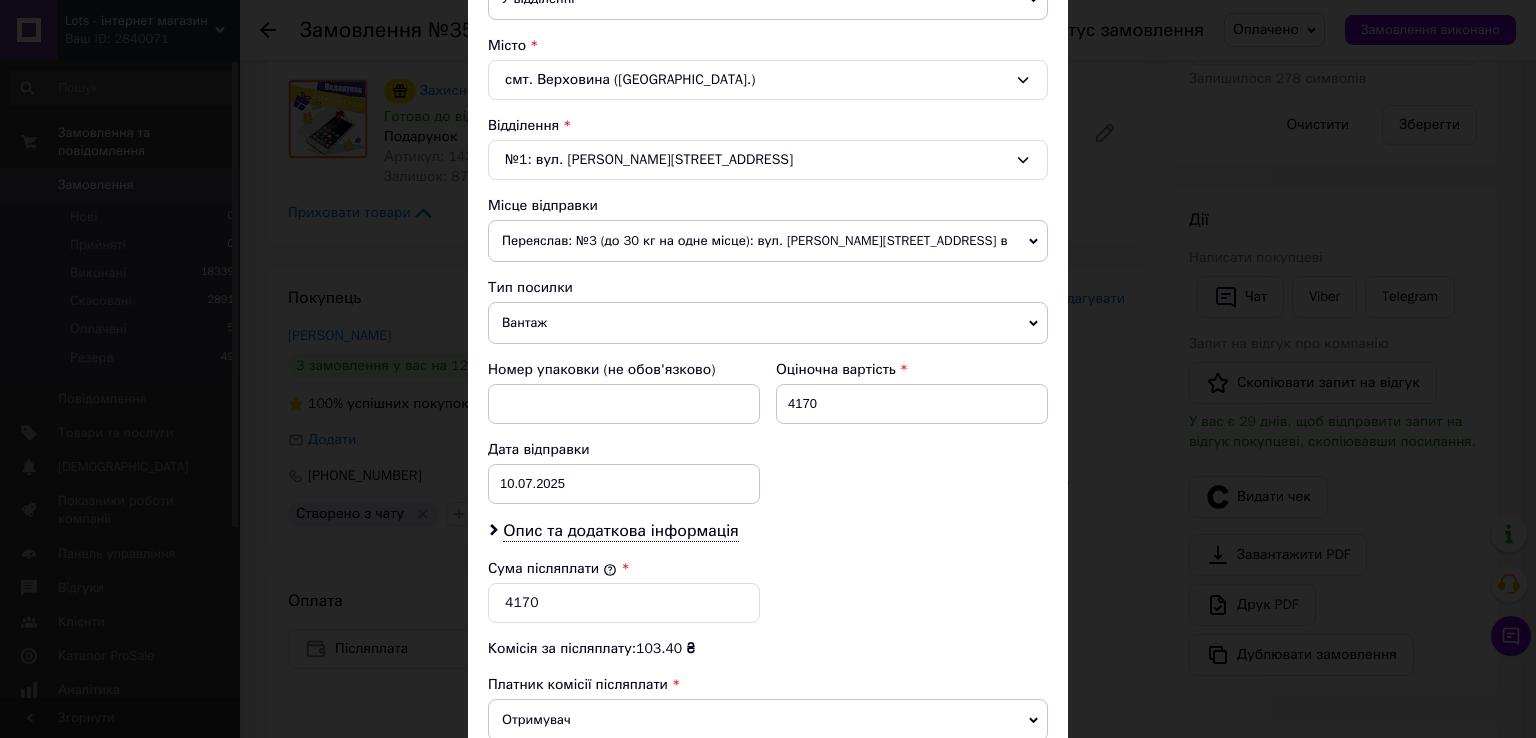 scroll, scrollTop: 700, scrollLeft: 0, axis: vertical 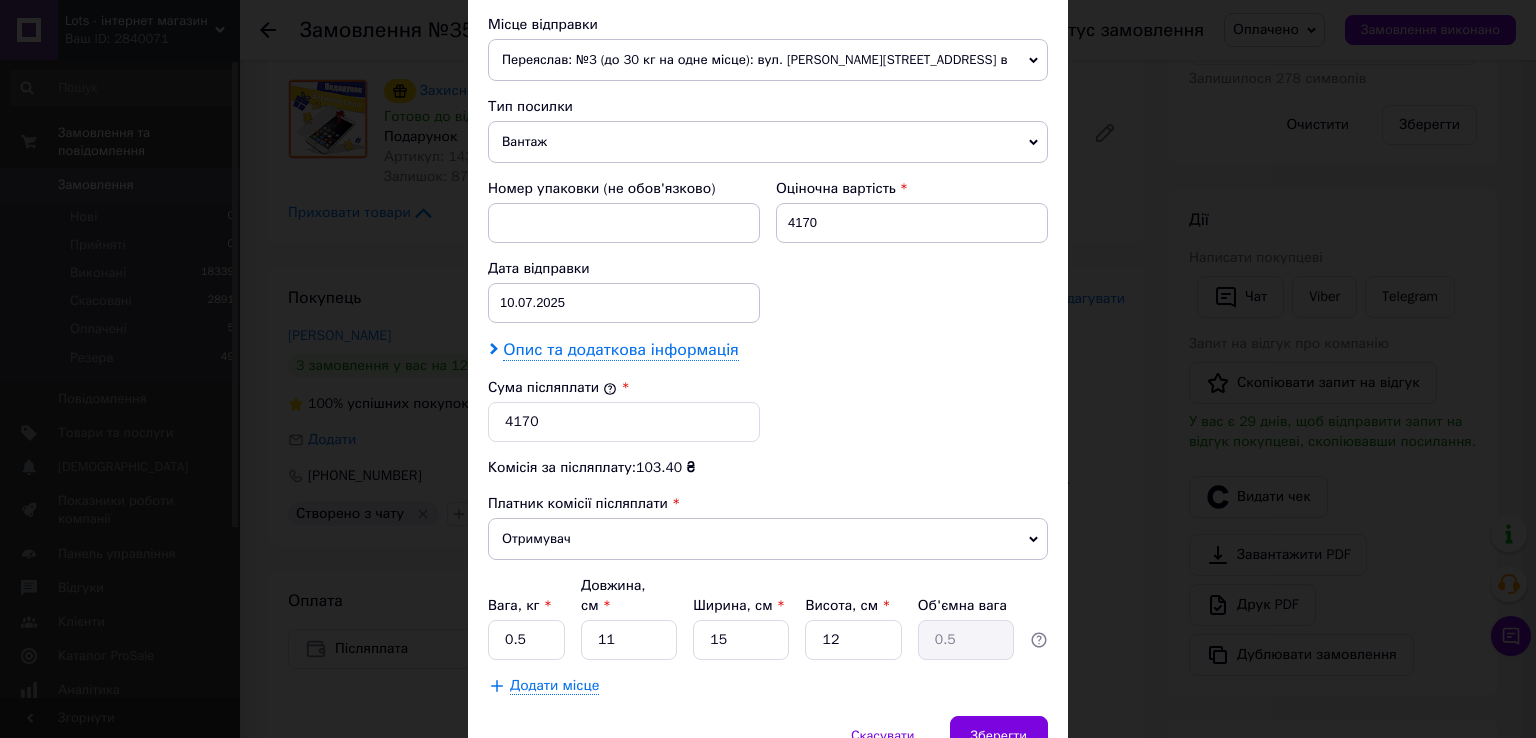 click on "Опис та додаткова інформація" at bounding box center (620, 350) 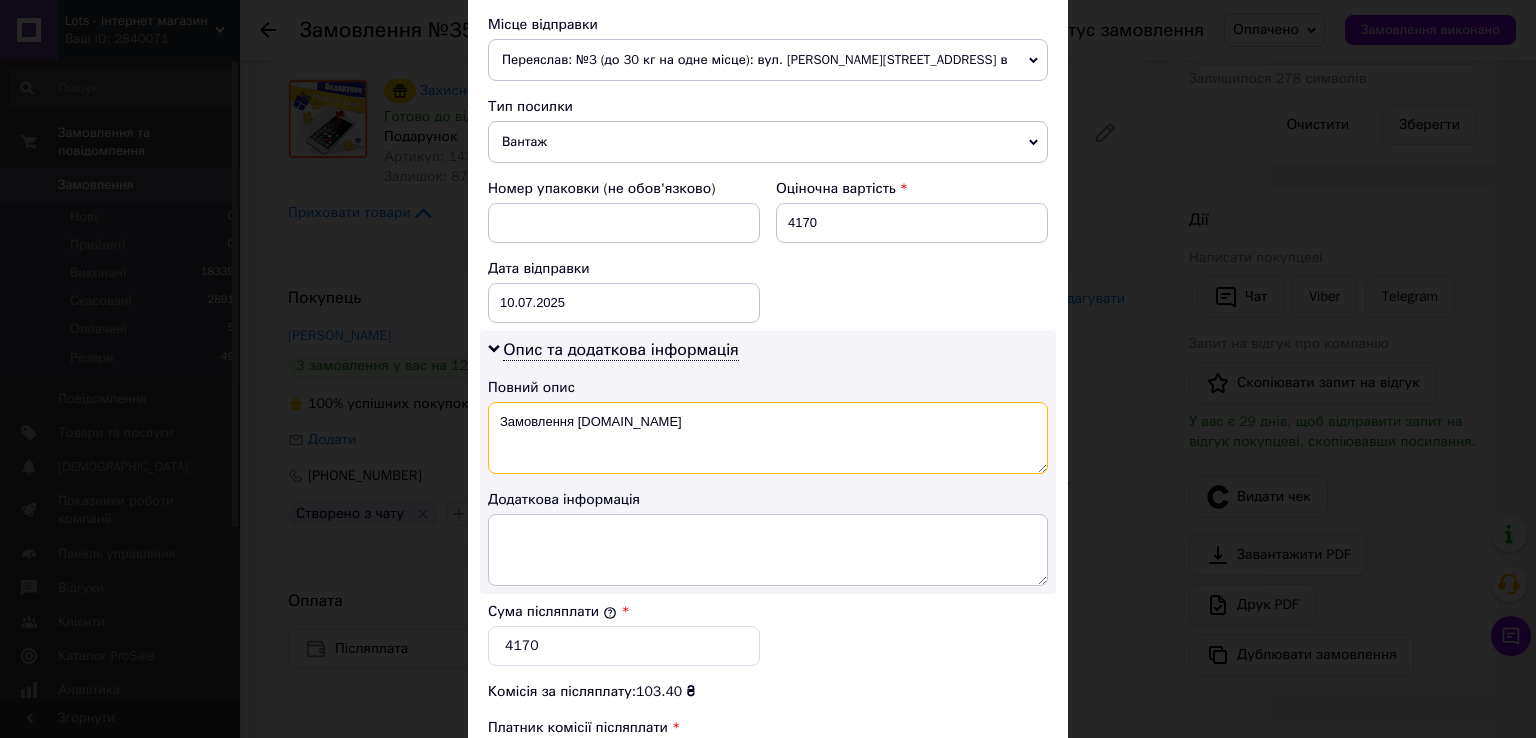 drag, startPoint x: 499, startPoint y: 421, endPoint x: 649, endPoint y: 443, distance: 151.60475 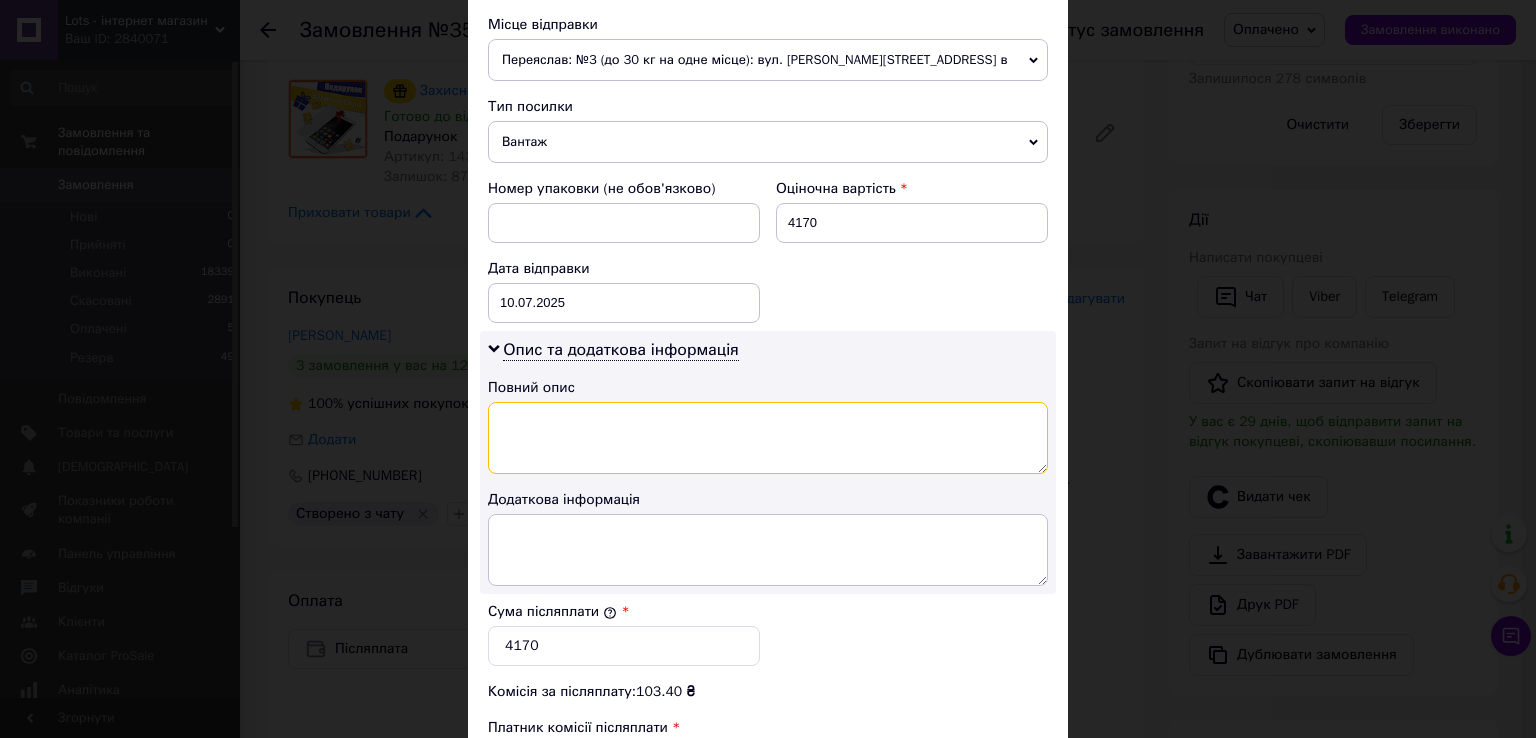 type 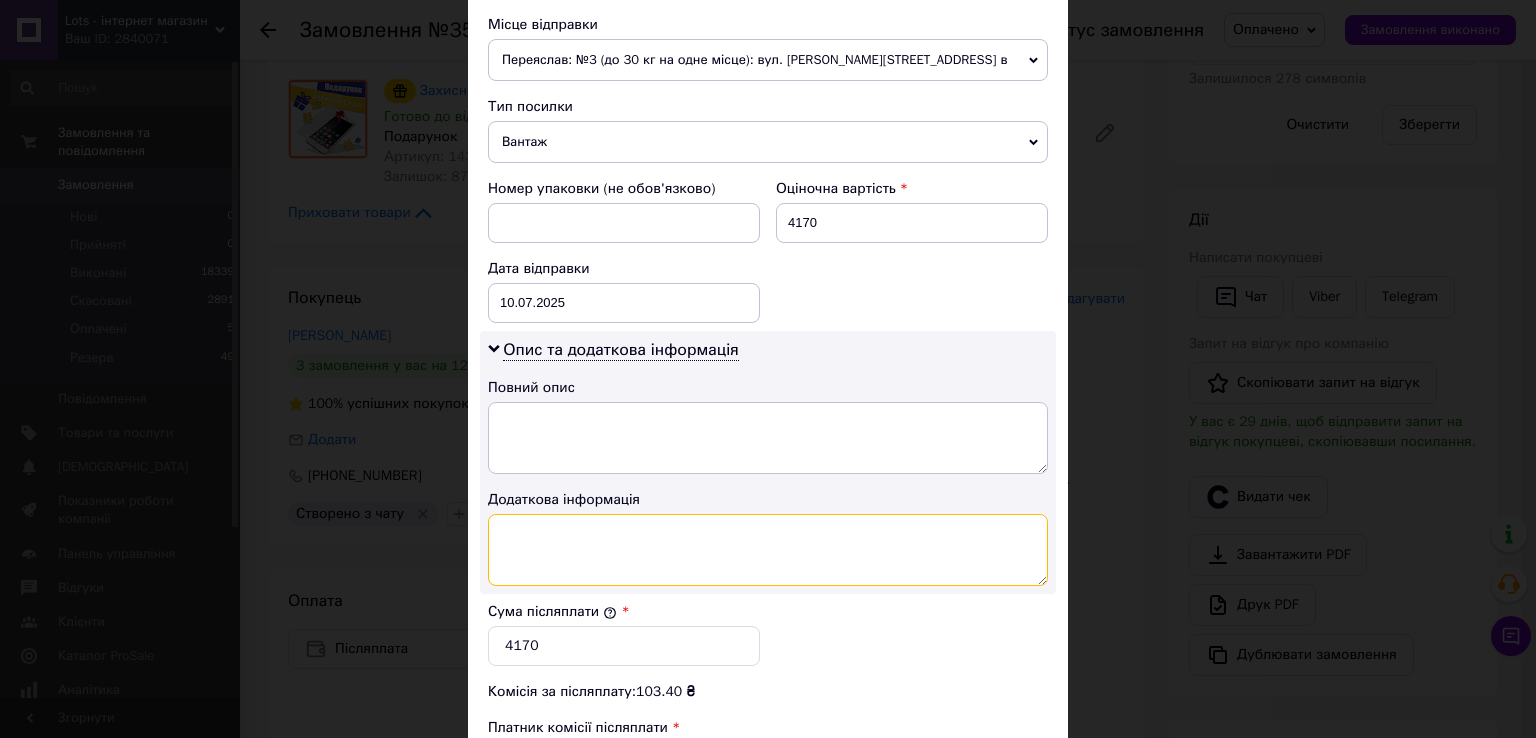 click at bounding box center (768, 550) 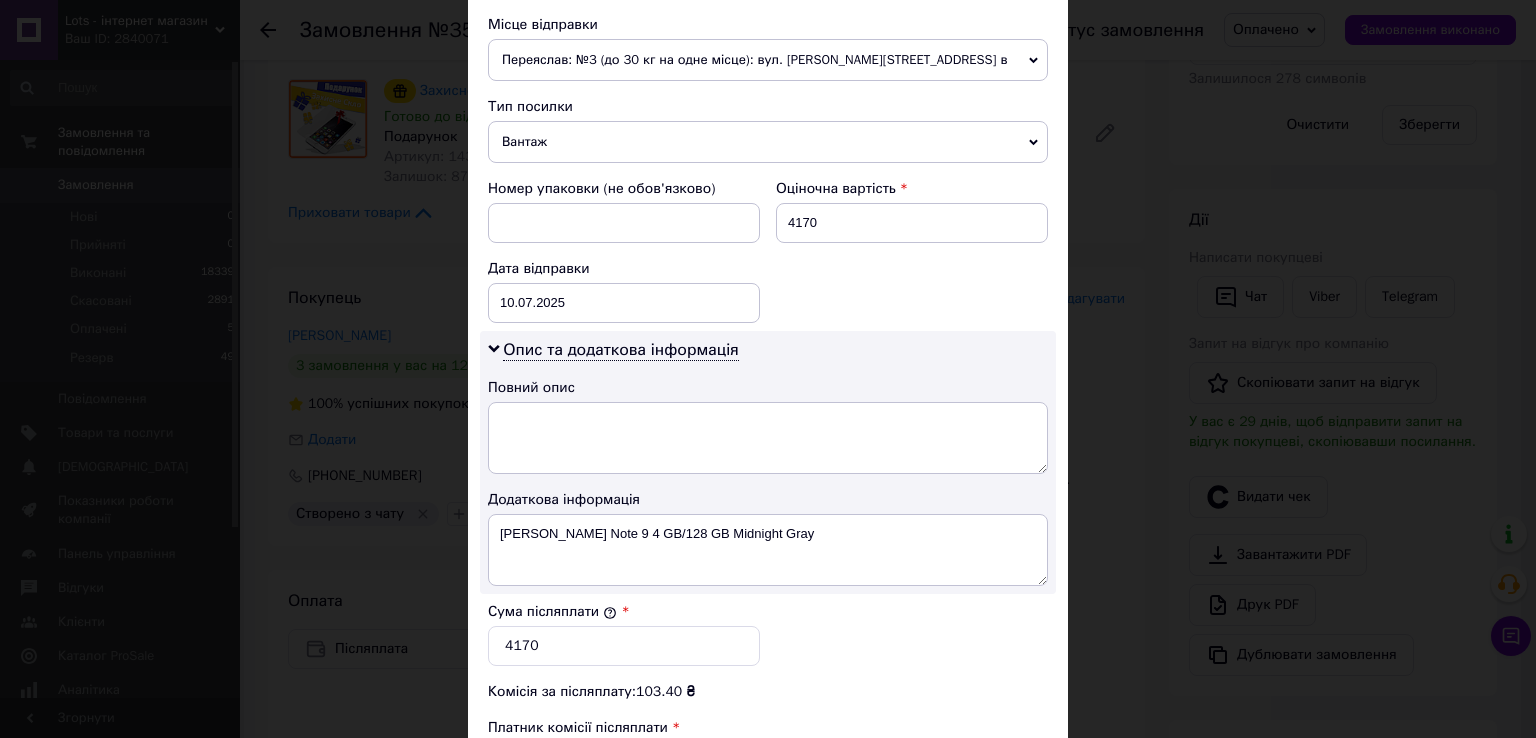 click on "Опис та додаткова інформація Повний опис Додаткова інформація [PERSON_NAME] Note 9 4 GB/128 GB Midnight Gray" at bounding box center (768, 462) 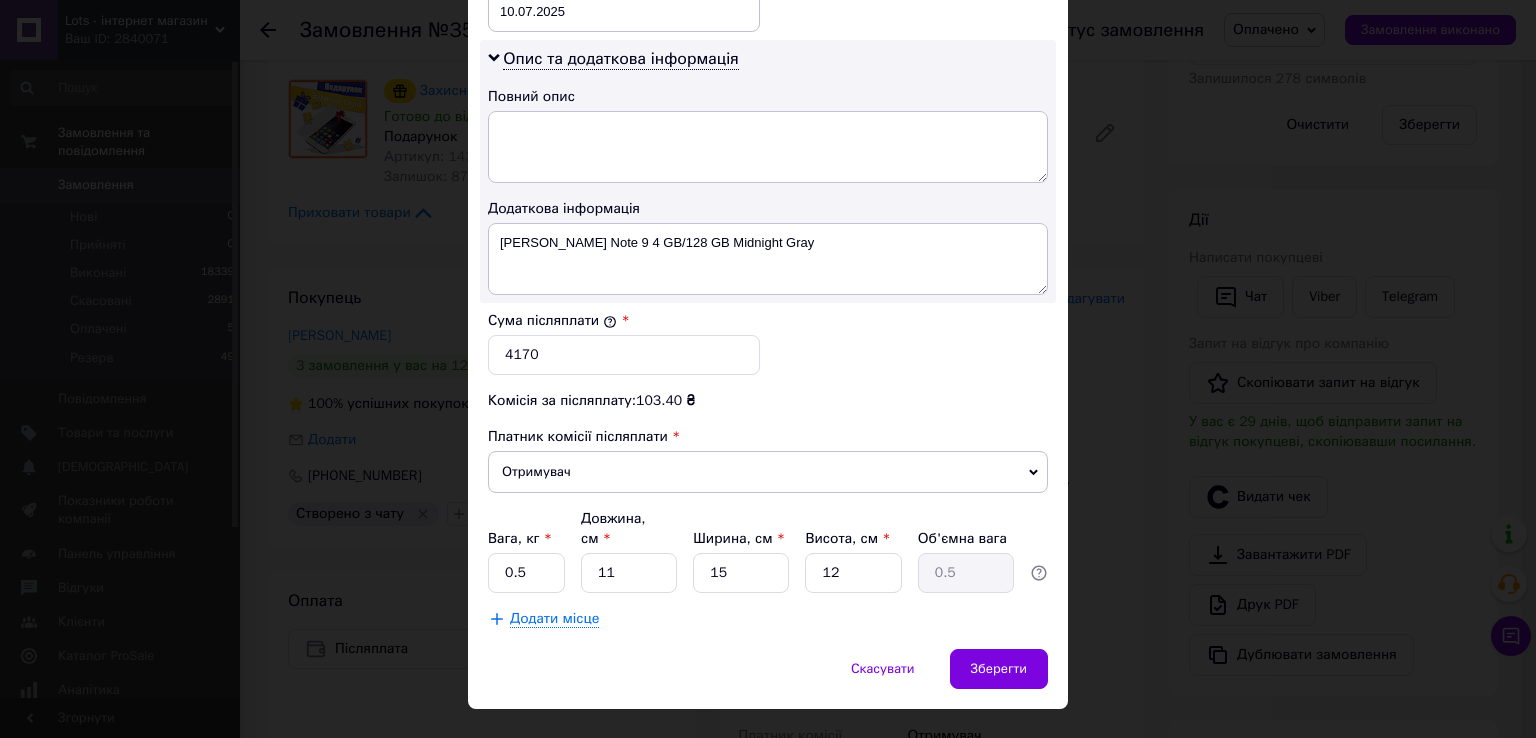 scroll, scrollTop: 1005, scrollLeft: 0, axis: vertical 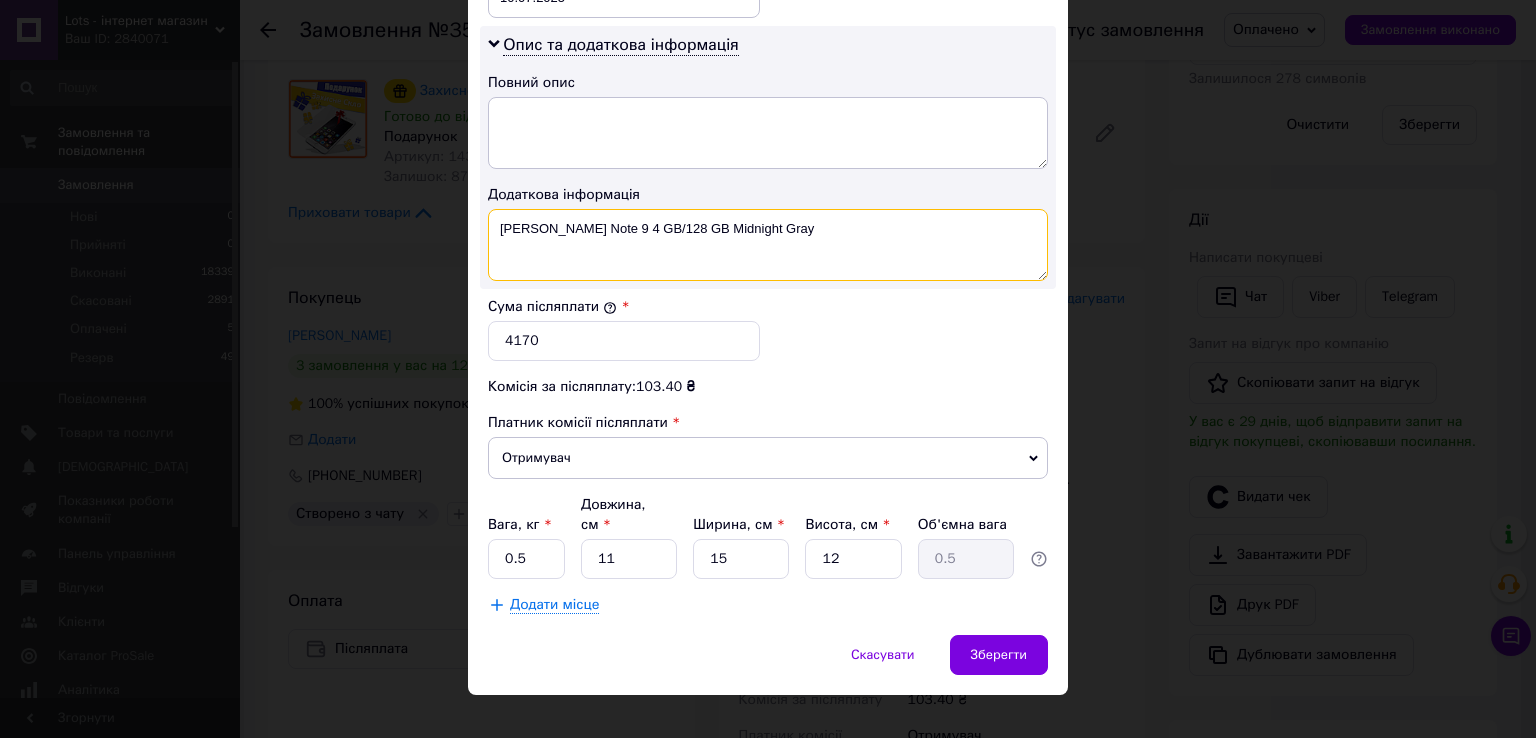 click on "[PERSON_NAME] Note 9 4 GB/128 GB Midnight Gray" at bounding box center [768, 245] 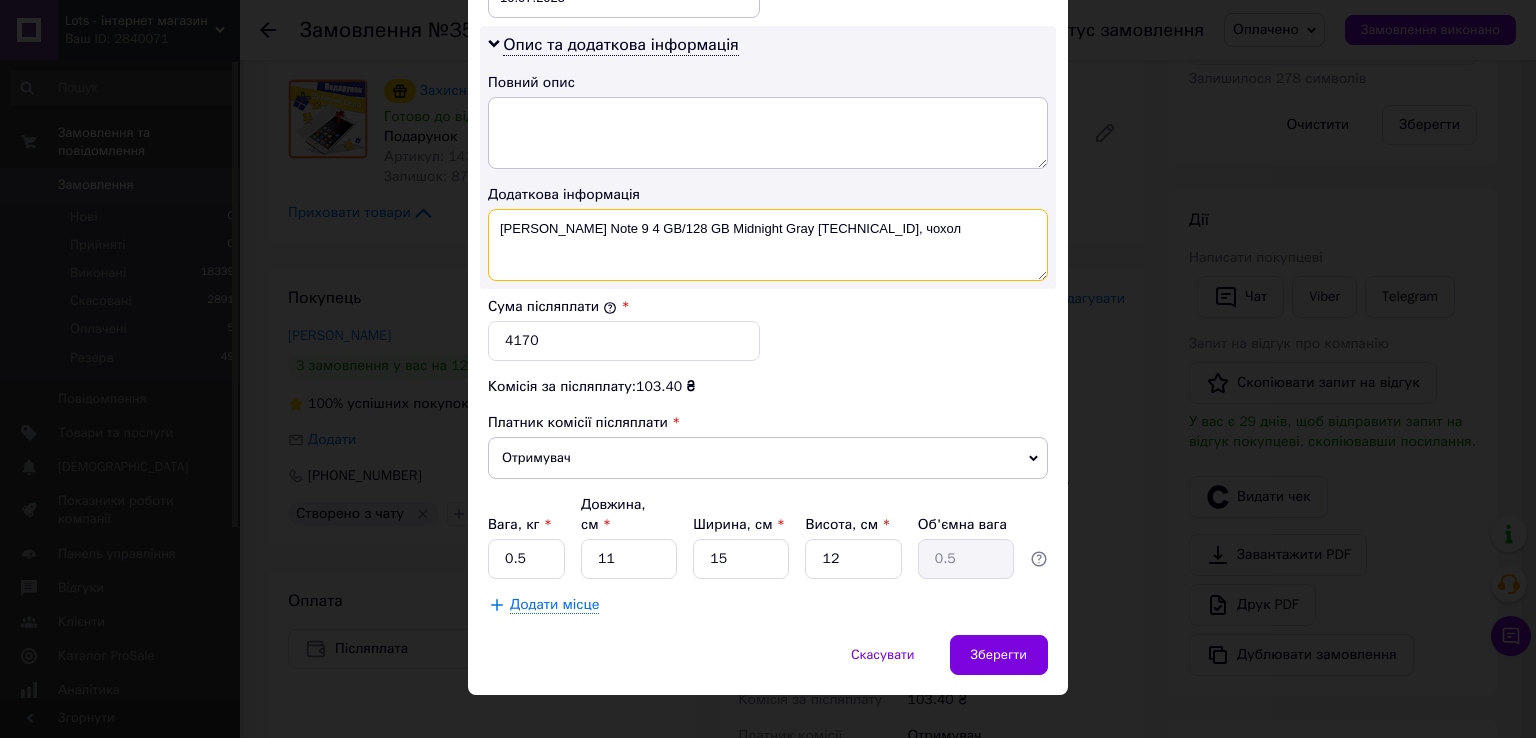 type on "[PERSON_NAME] Note 9 4 GB/128 GB Midnight Gray [TECHNICAL_ID], чохол" 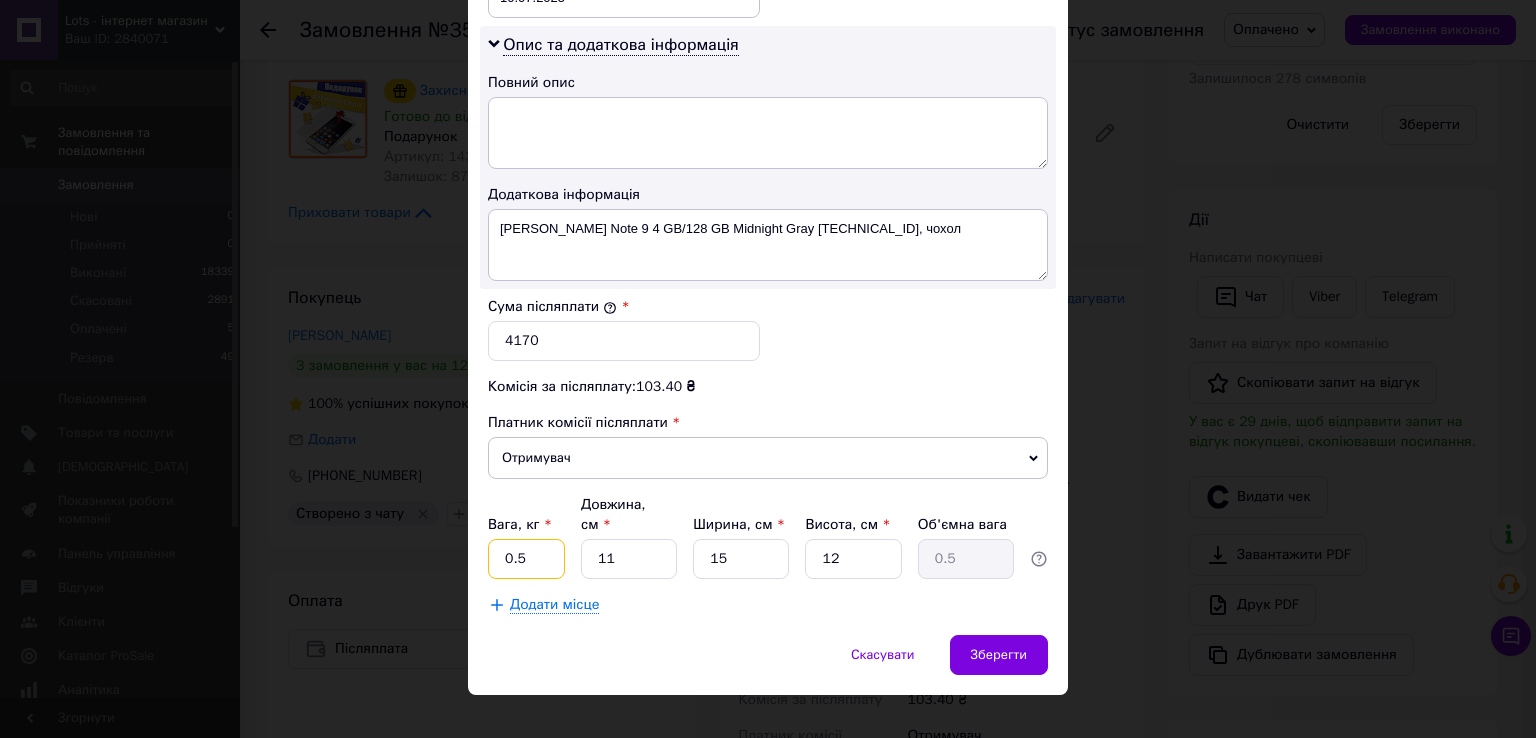 drag, startPoint x: 499, startPoint y: 535, endPoint x: 570, endPoint y: 539, distance: 71.11259 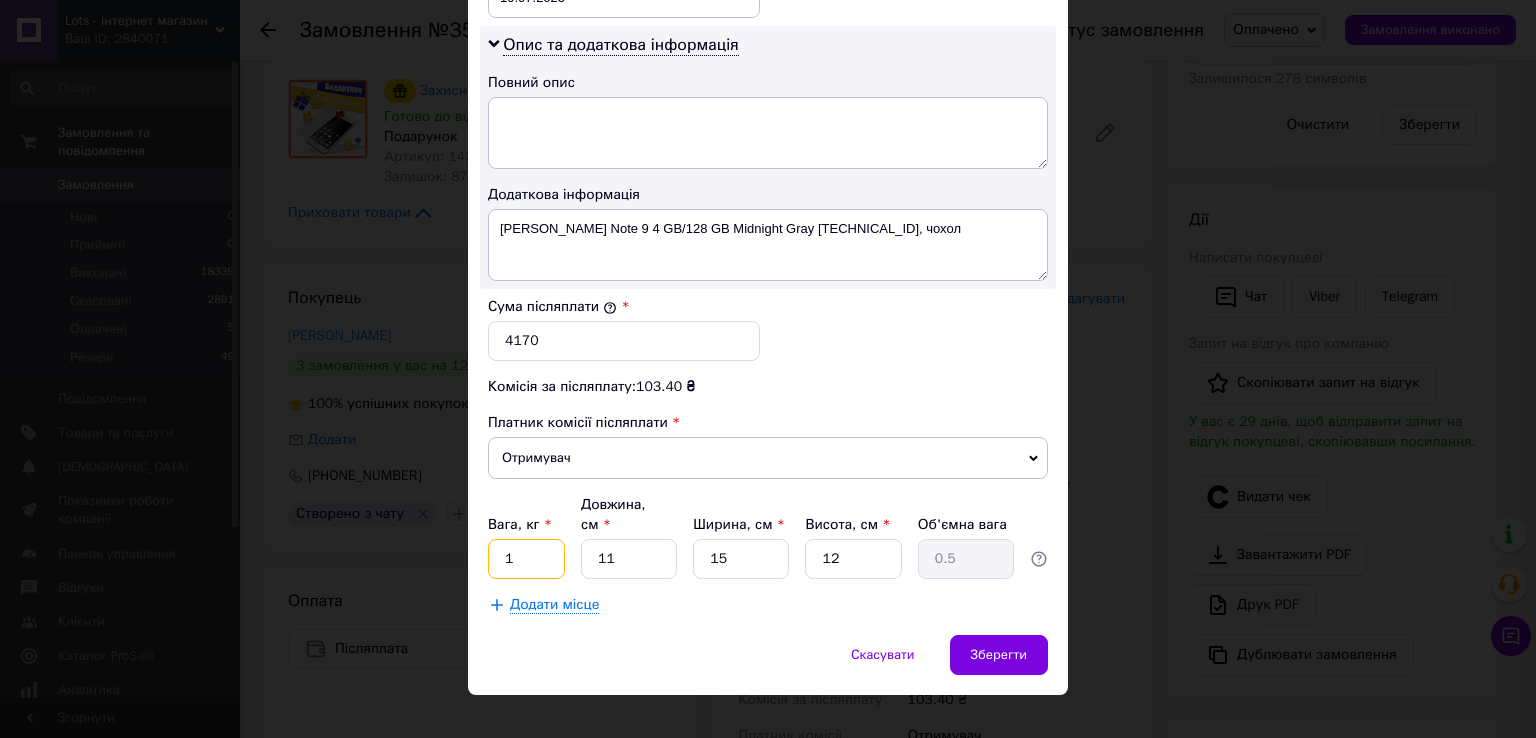 type on "1" 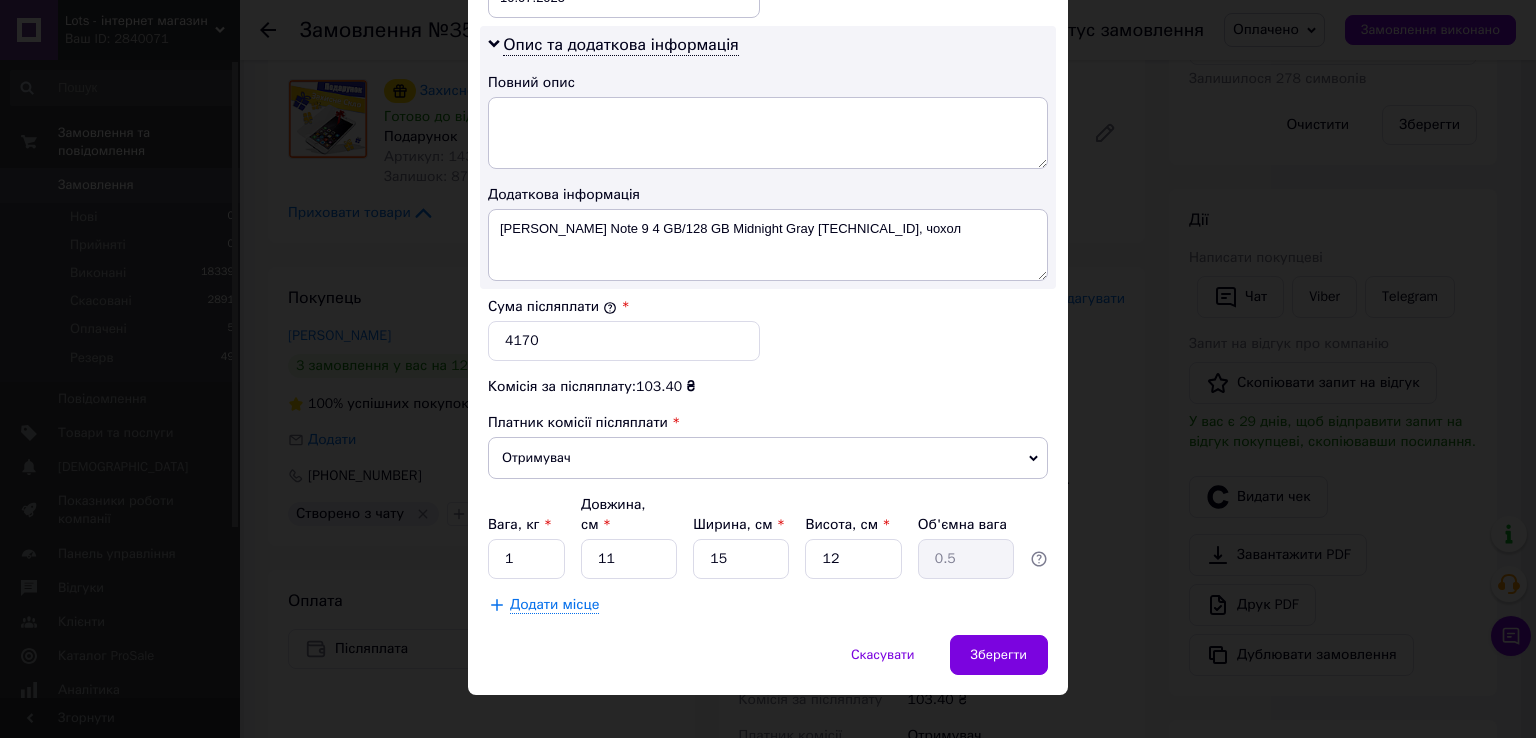 click on "Комісія за післяплату:  103.40 ₴" at bounding box center [768, 387] 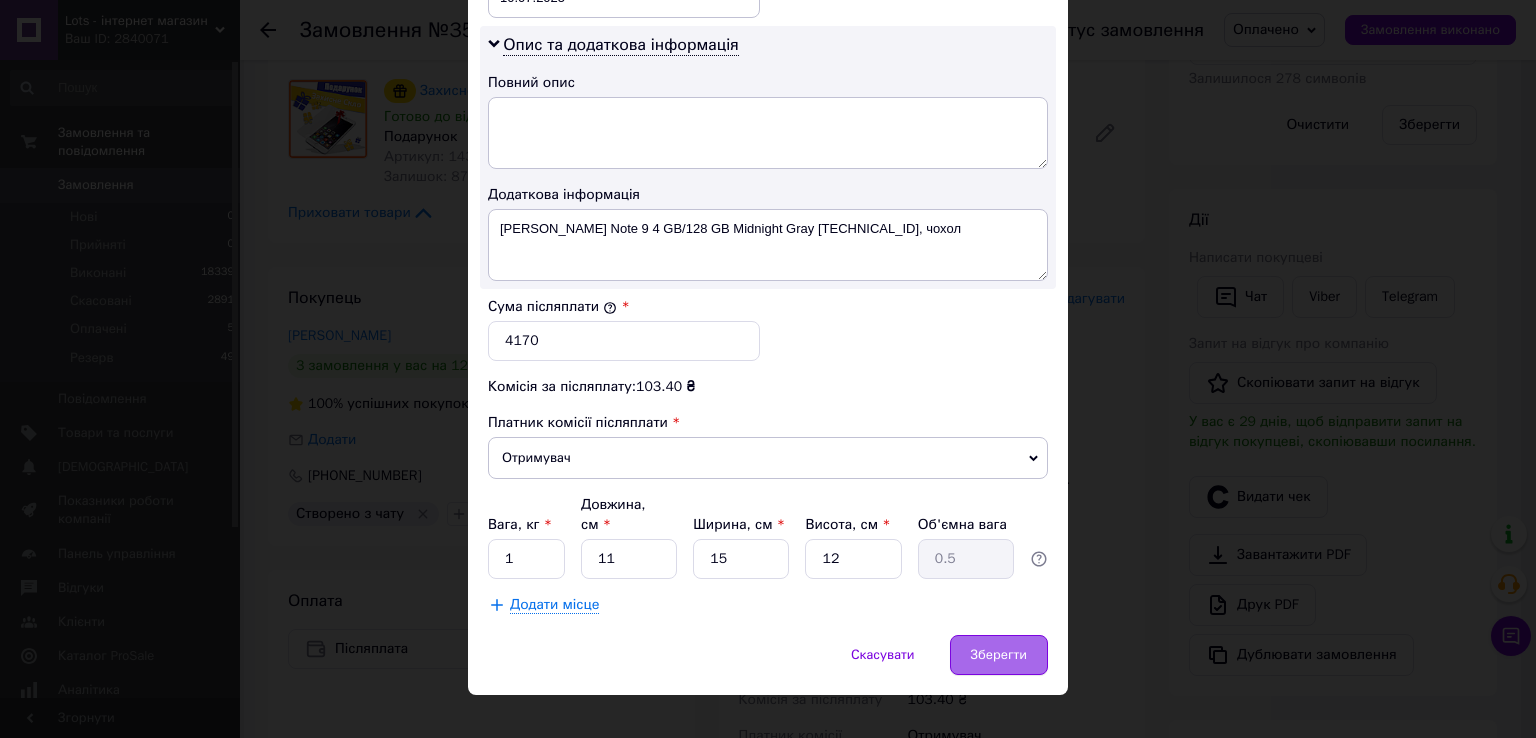 click on "Зберегти" at bounding box center [999, 655] 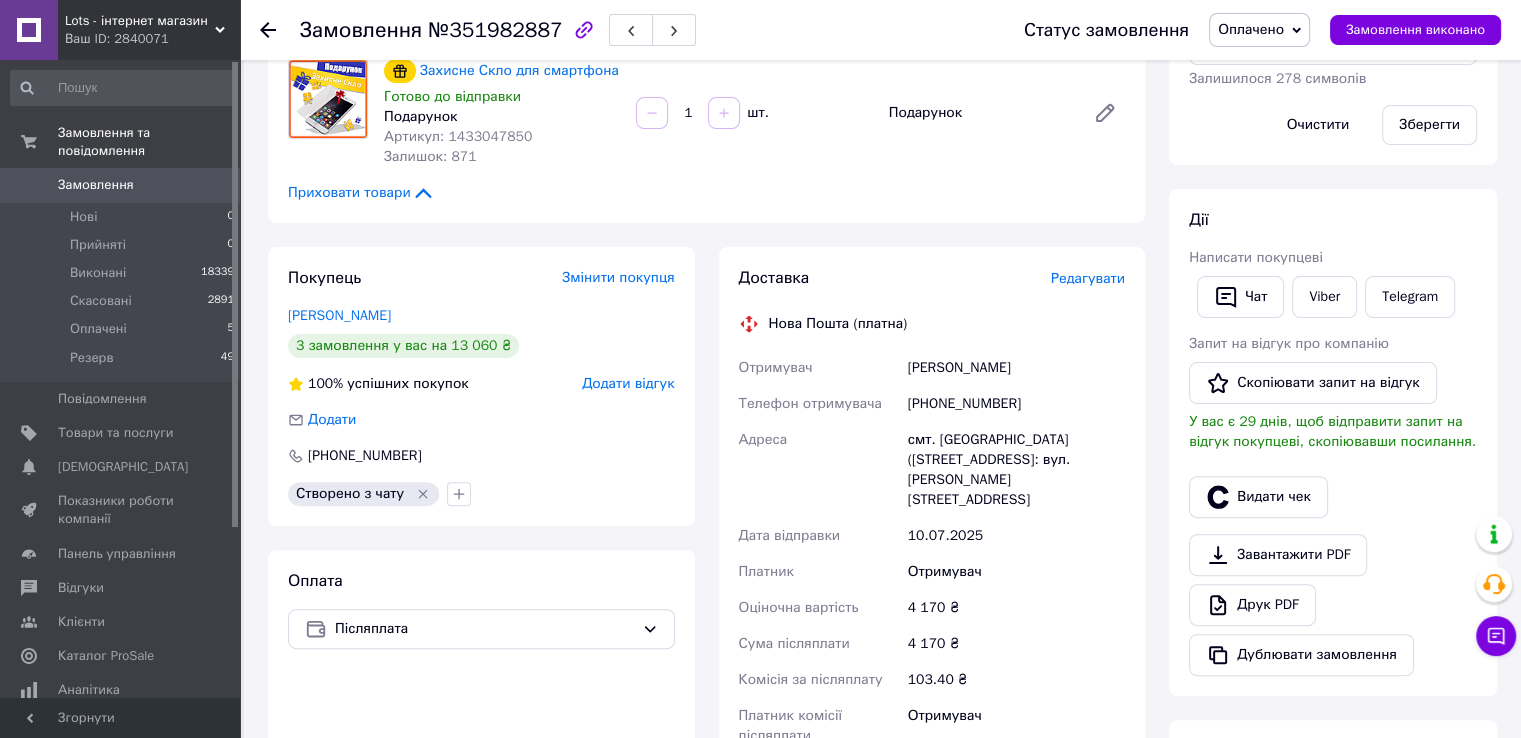 click on "Редагувати" at bounding box center (1088, 278) 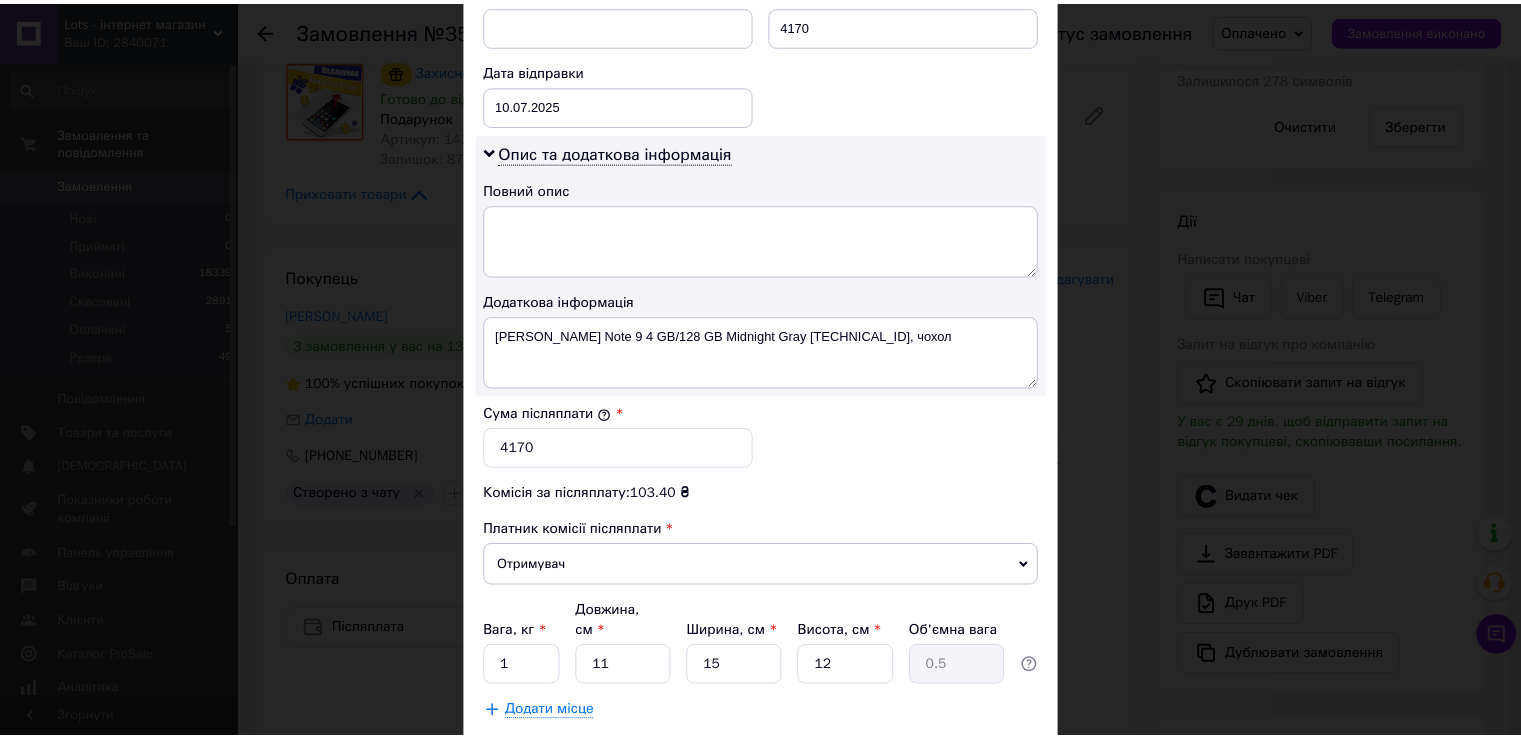 scroll, scrollTop: 1005, scrollLeft: 0, axis: vertical 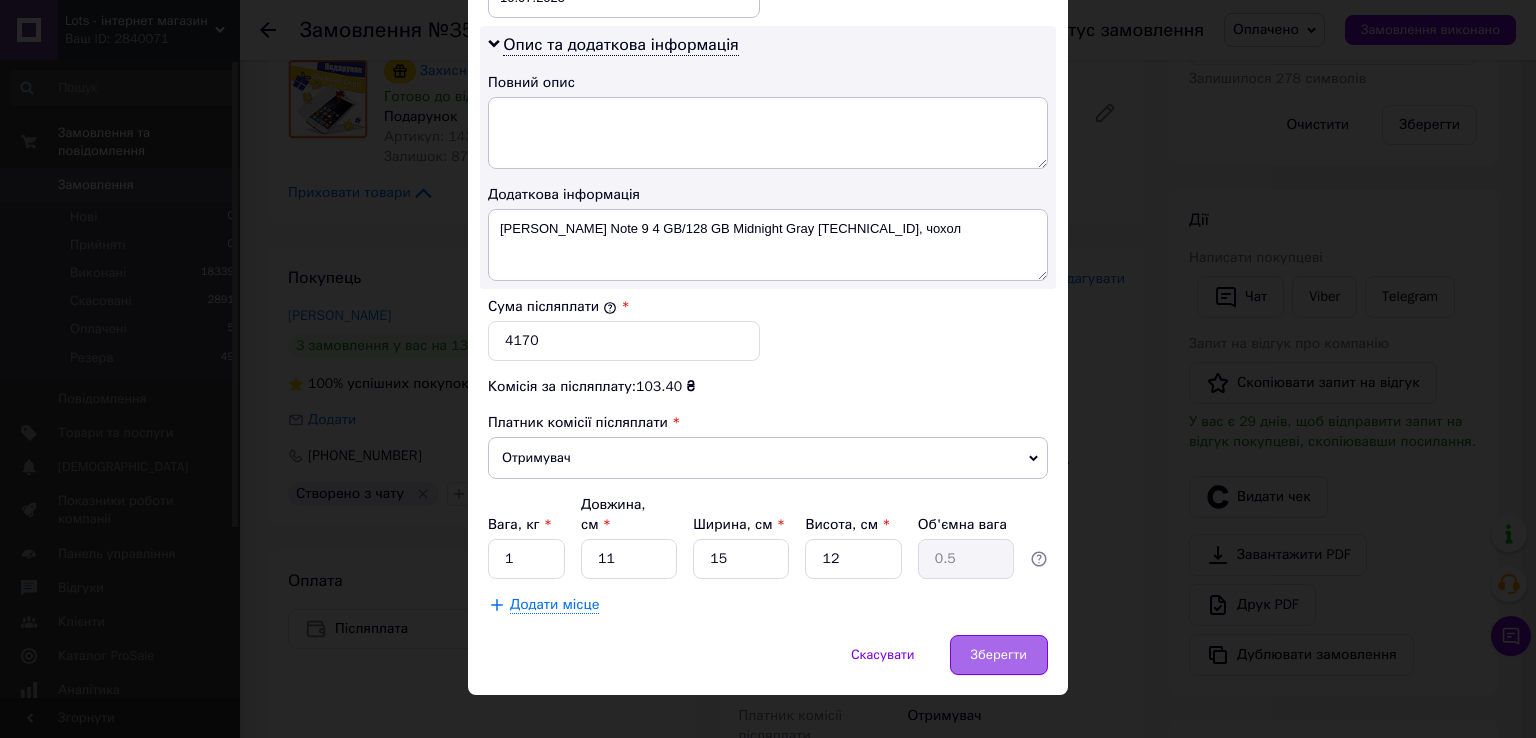 click on "Зберегти" at bounding box center (999, 655) 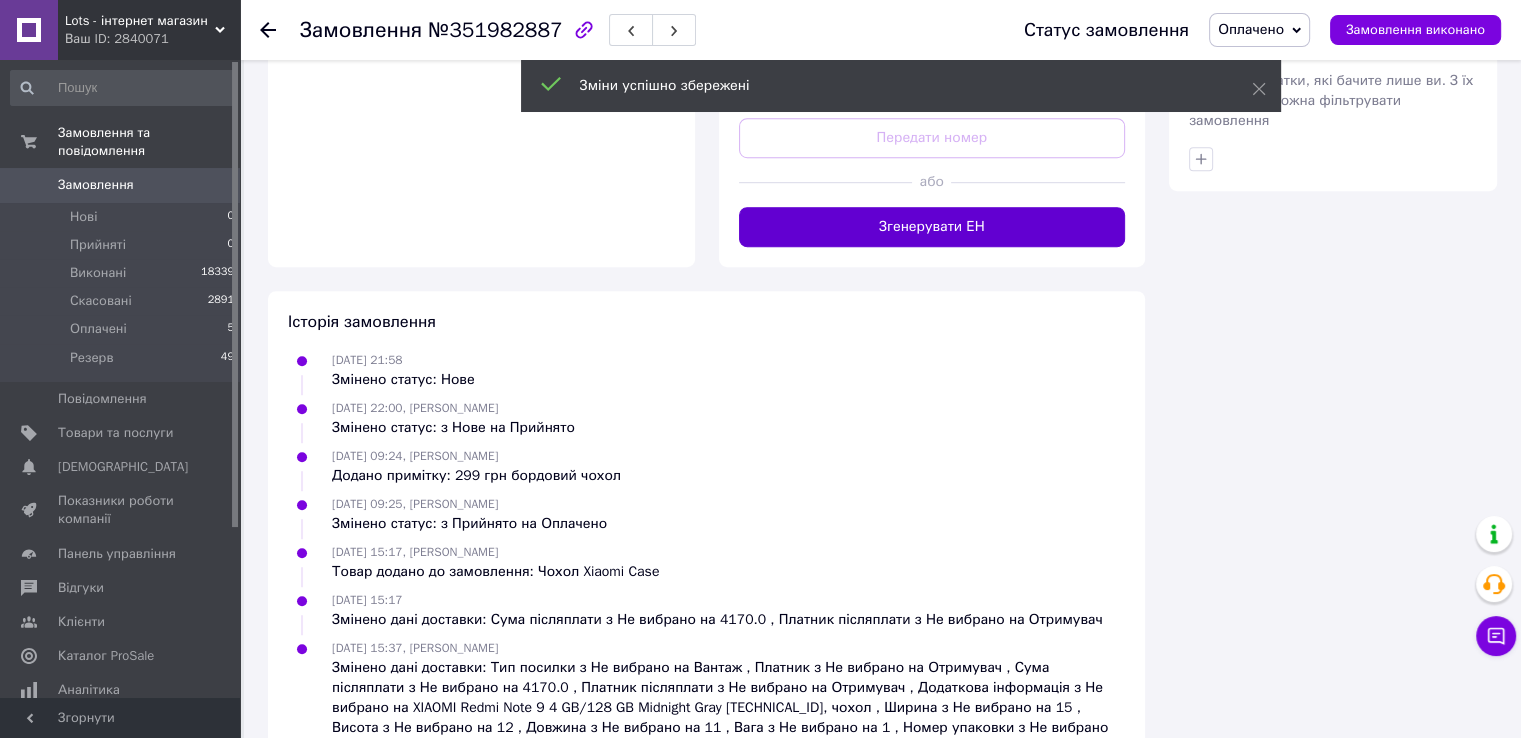 click on "Згенерувати ЕН" at bounding box center (932, 227) 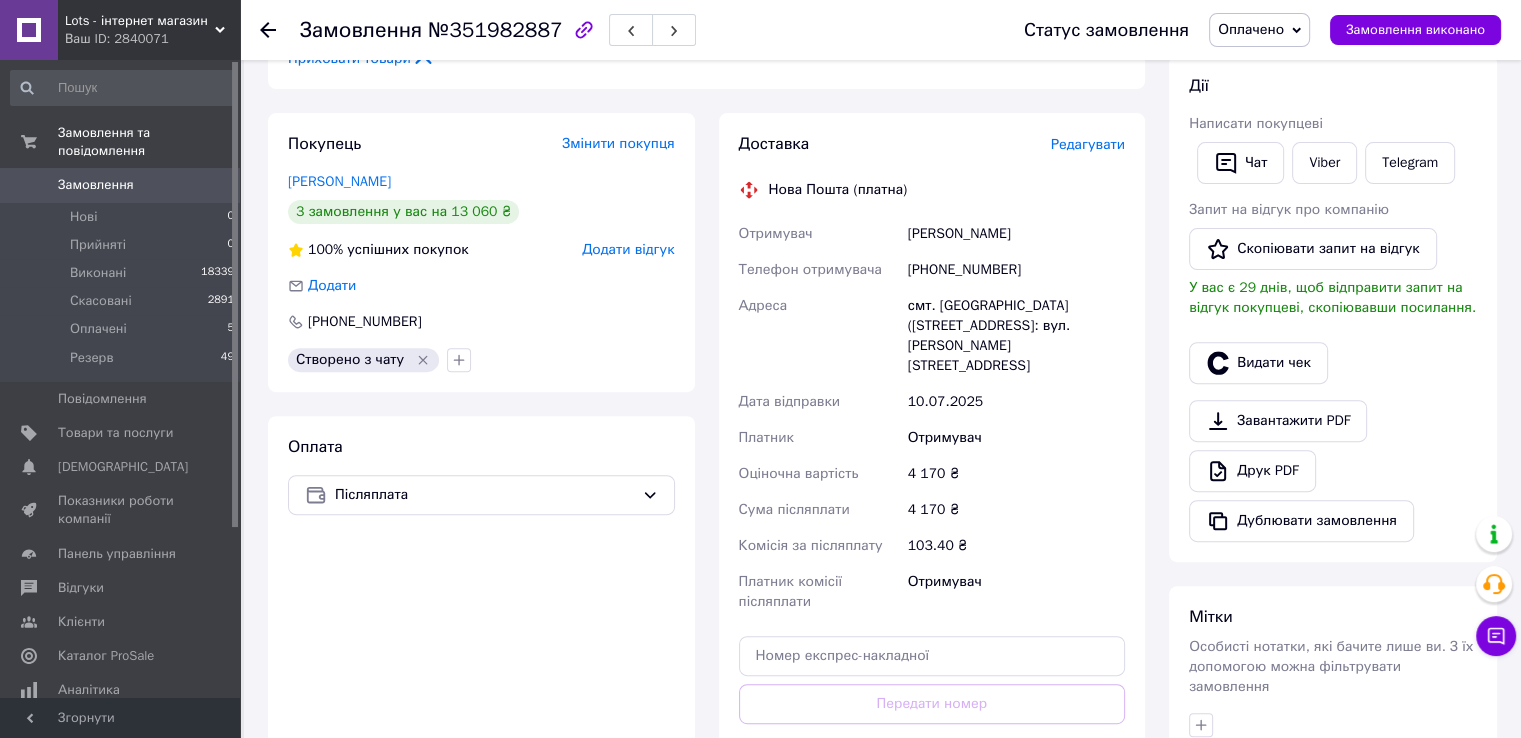 scroll, scrollTop: 600, scrollLeft: 0, axis: vertical 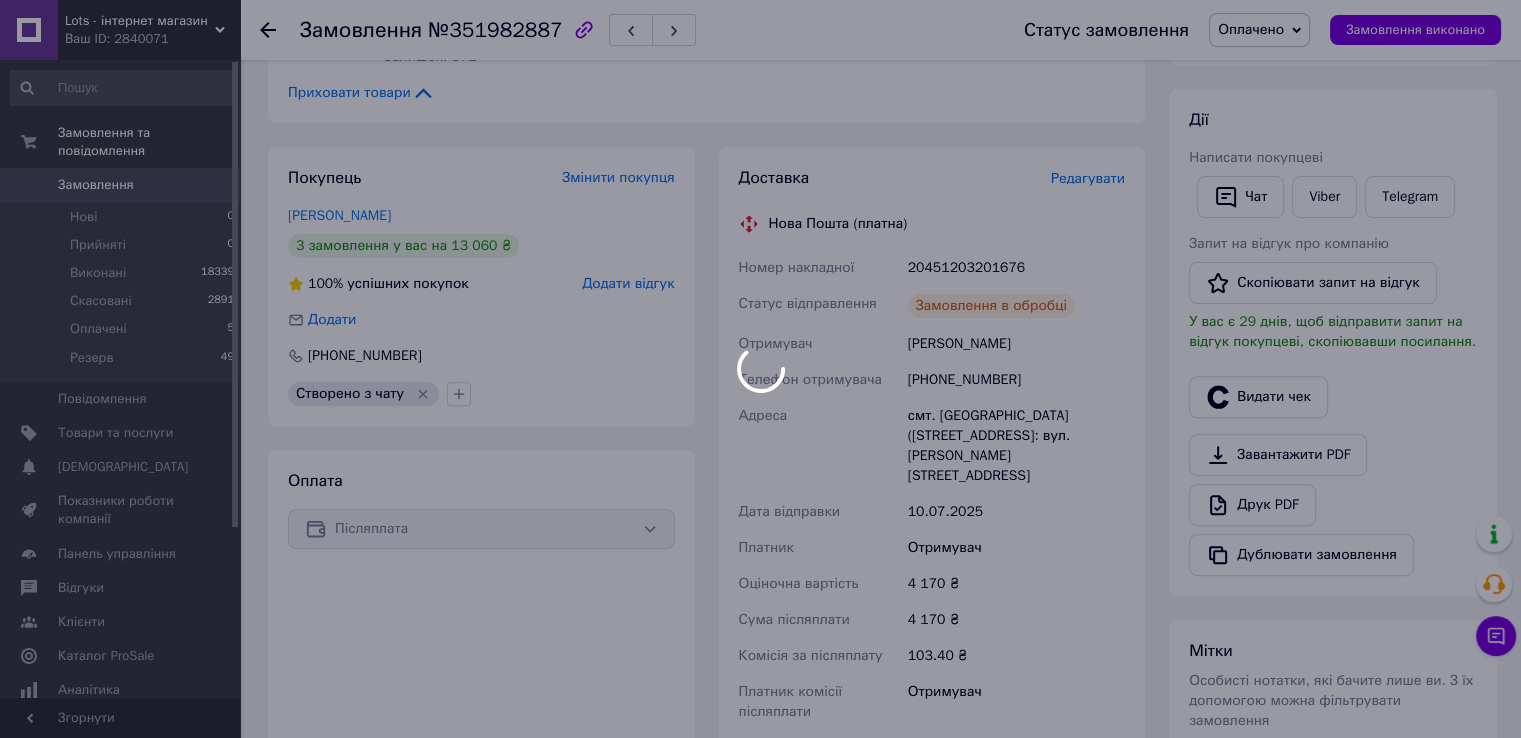 click at bounding box center (760, 369) 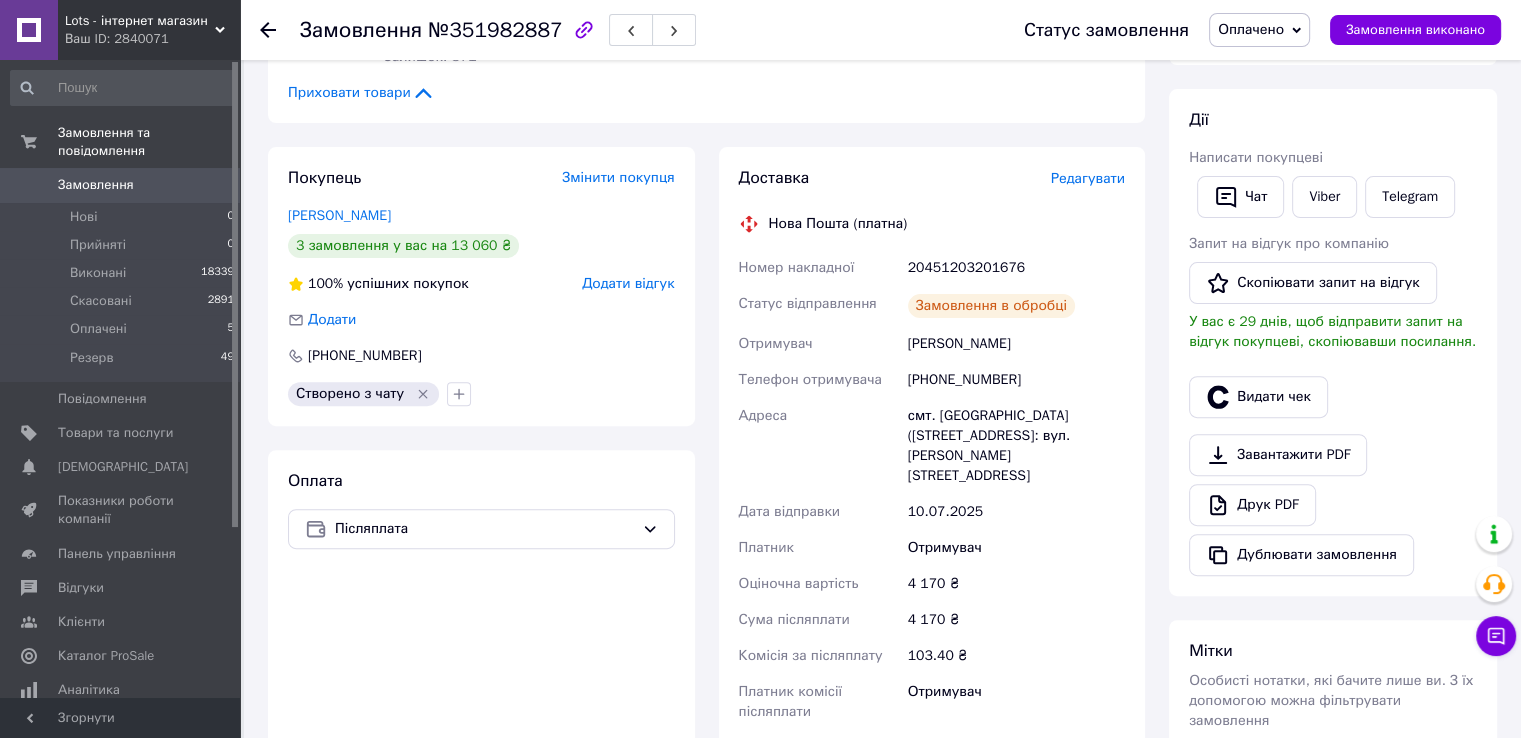 click on "20451203201676" at bounding box center (1016, 268) 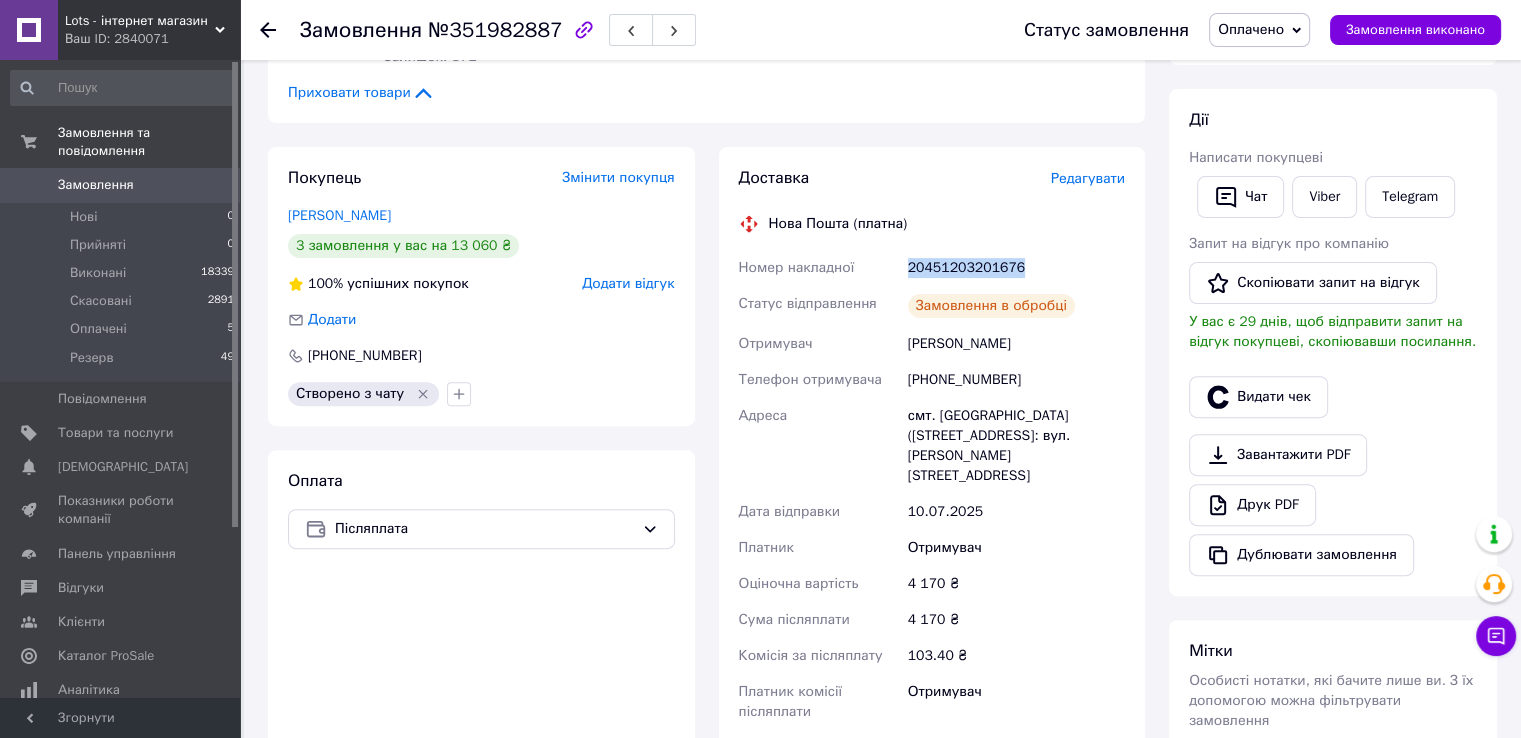 click on "20451203201676" at bounding box center (1016, 268) 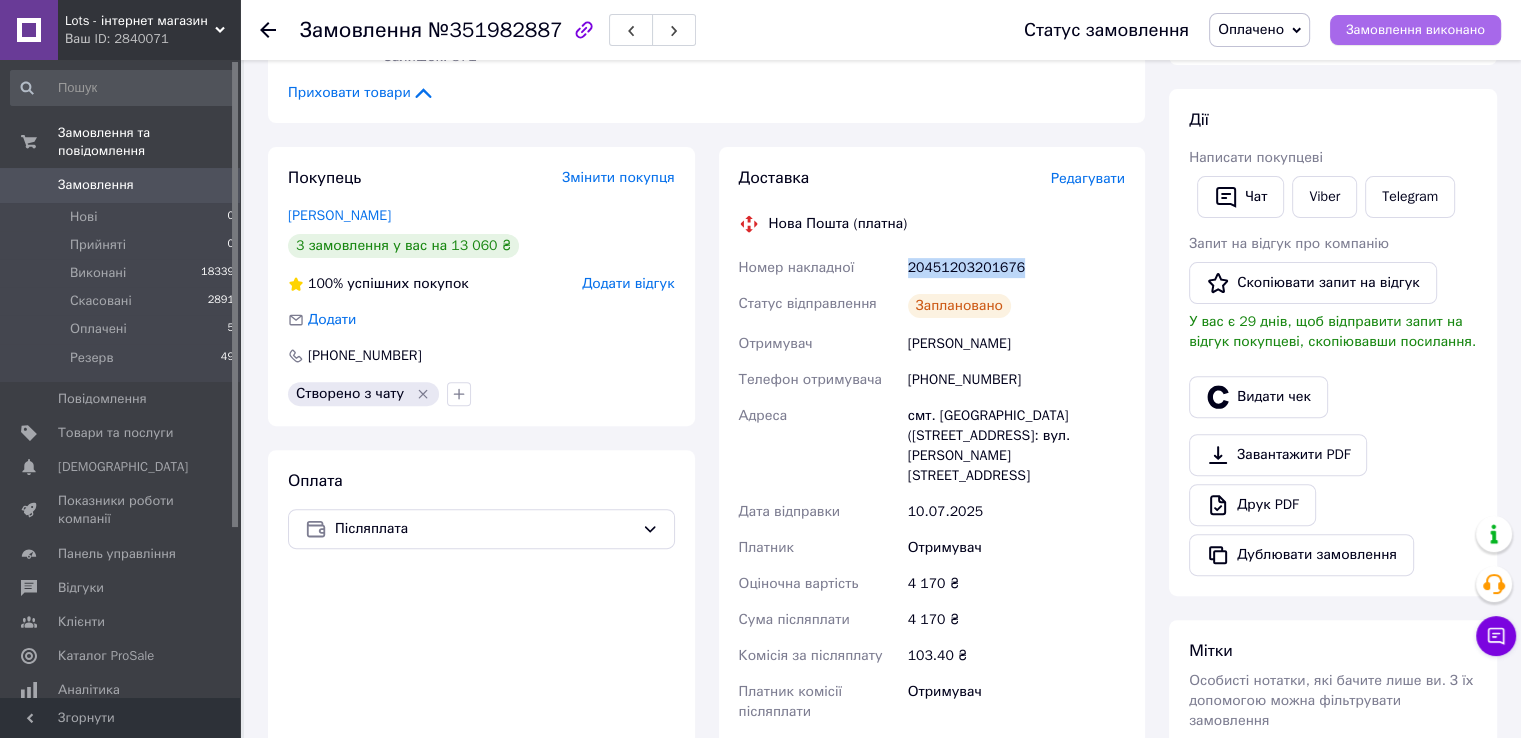 click on "Замовлення виконано" at bounding box center (1415, 30) 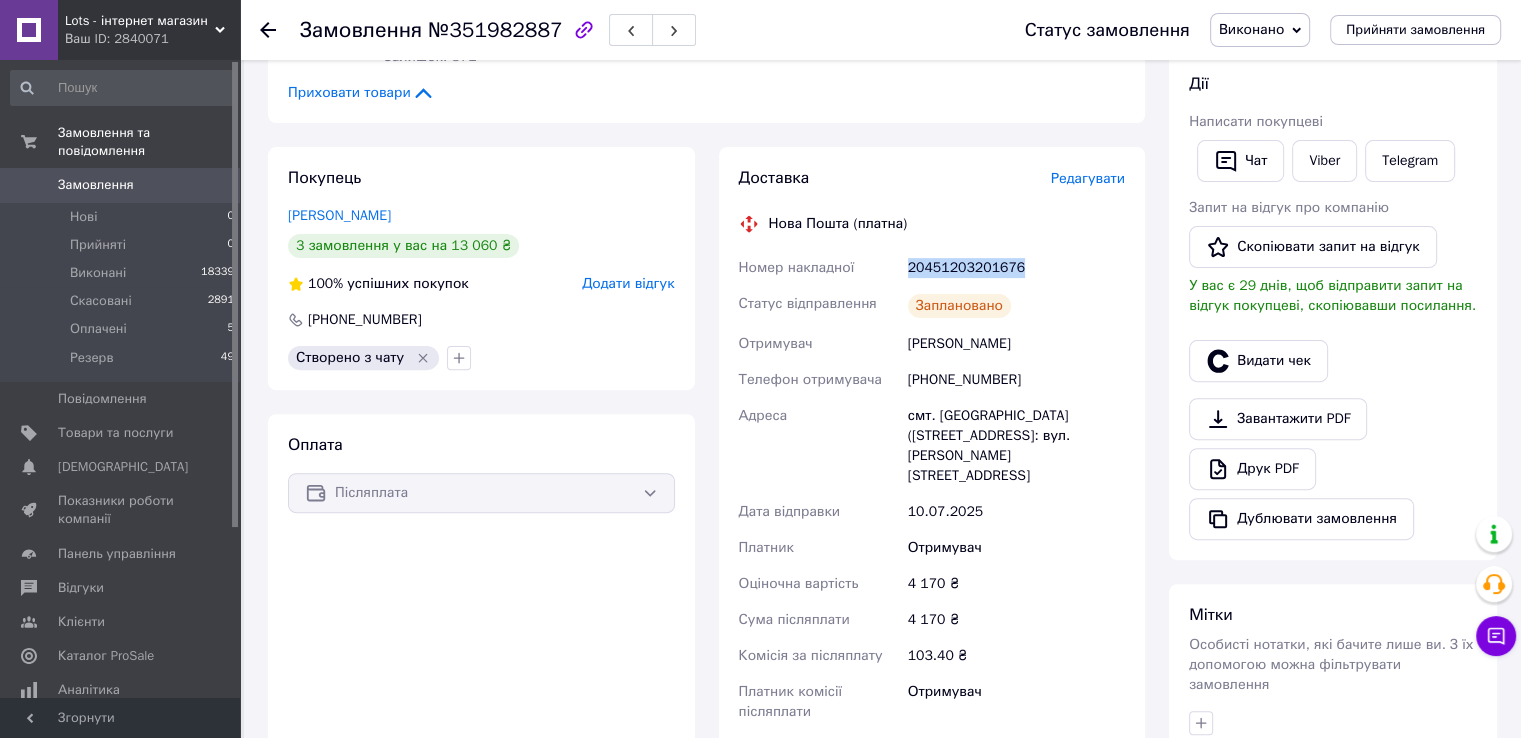 click on "Замовлення" at bounding box center (121, 185) 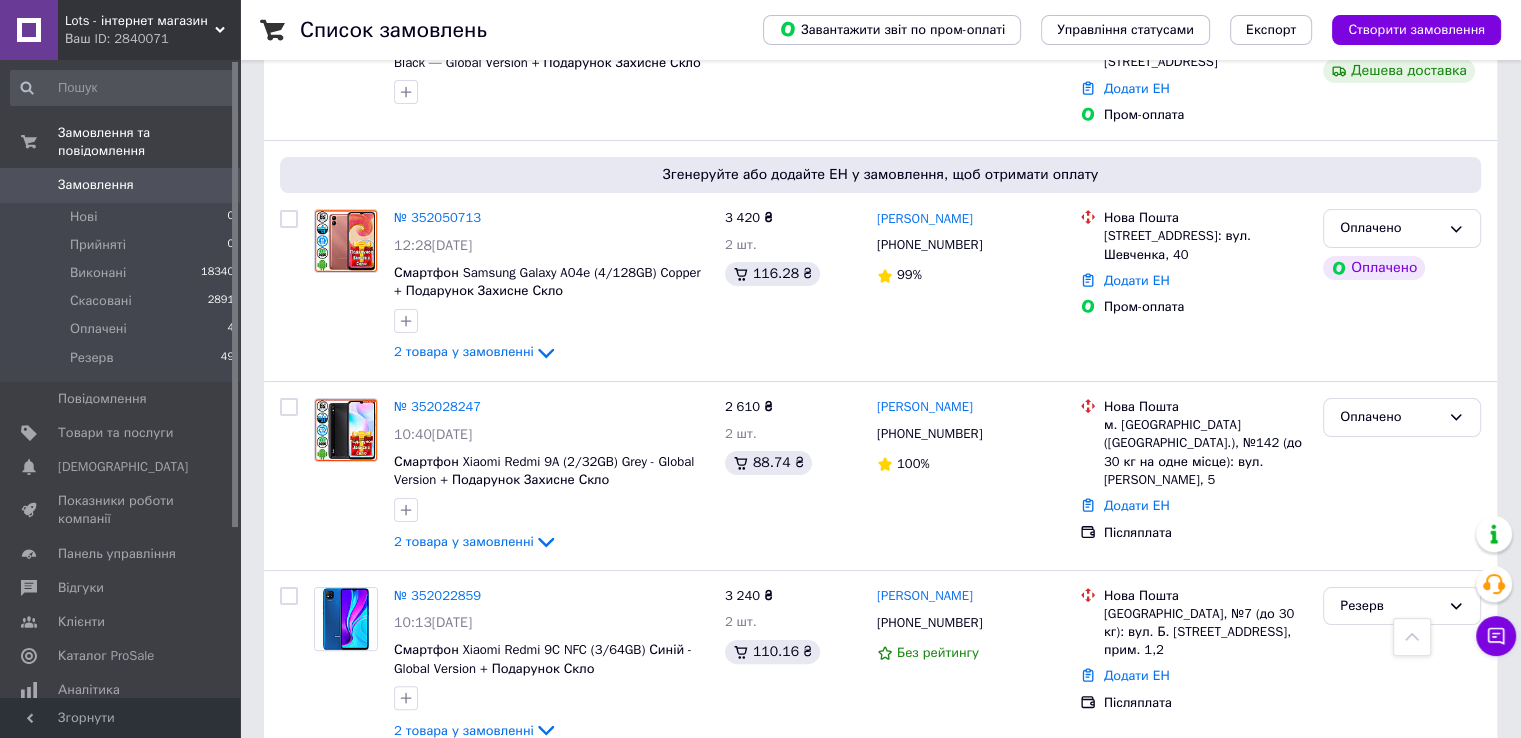 scroll, scrollTop: 300, scrollLeft: 0, axis: vertical 